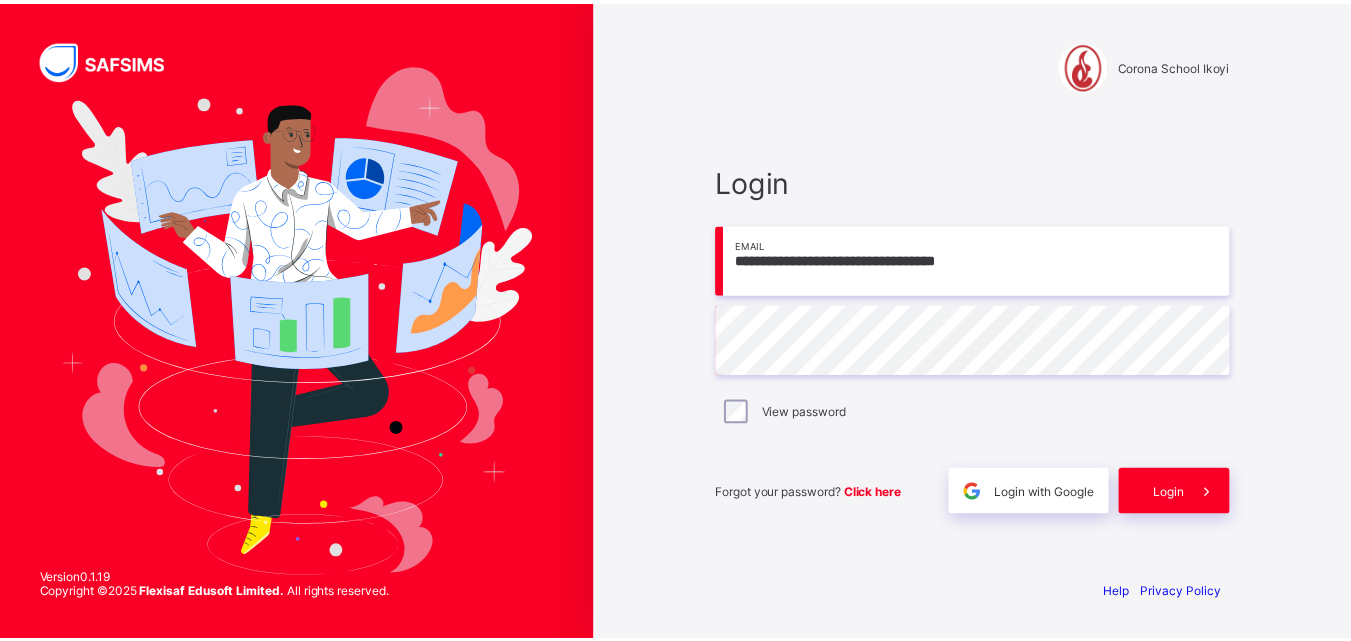 scroll, scrollTop: 0, scrollLeft: 0, axis: both 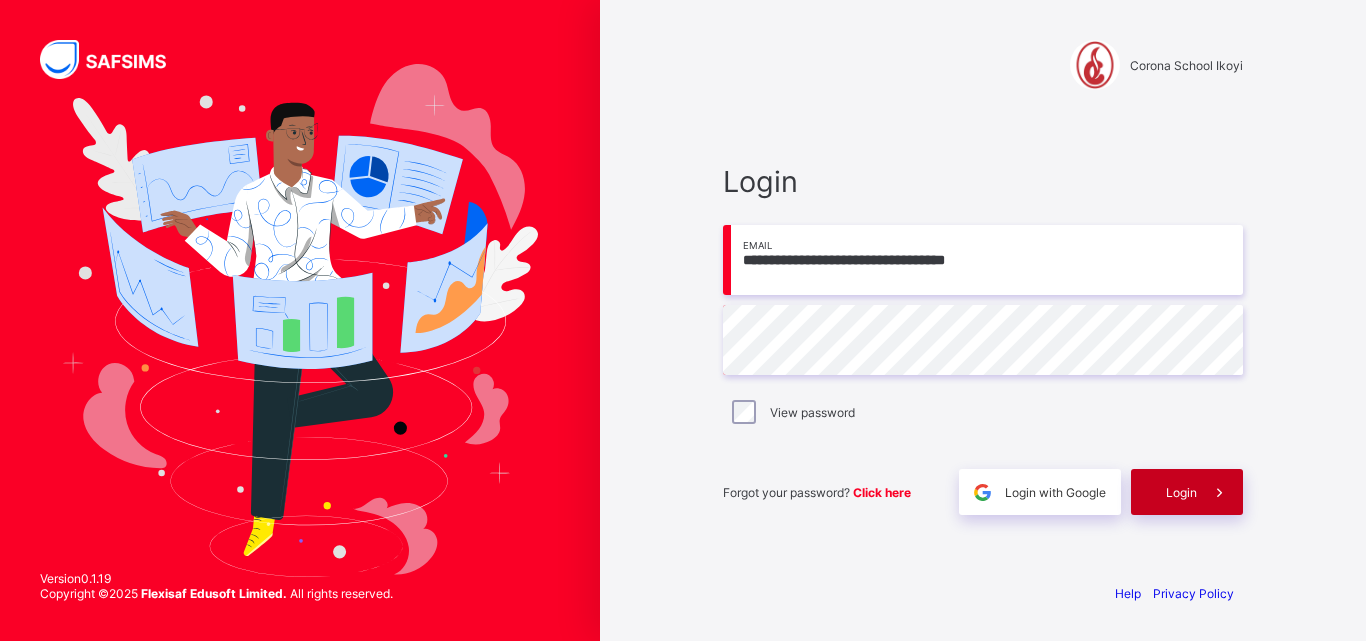 click on "Login" at bounding box center [1181, 492] 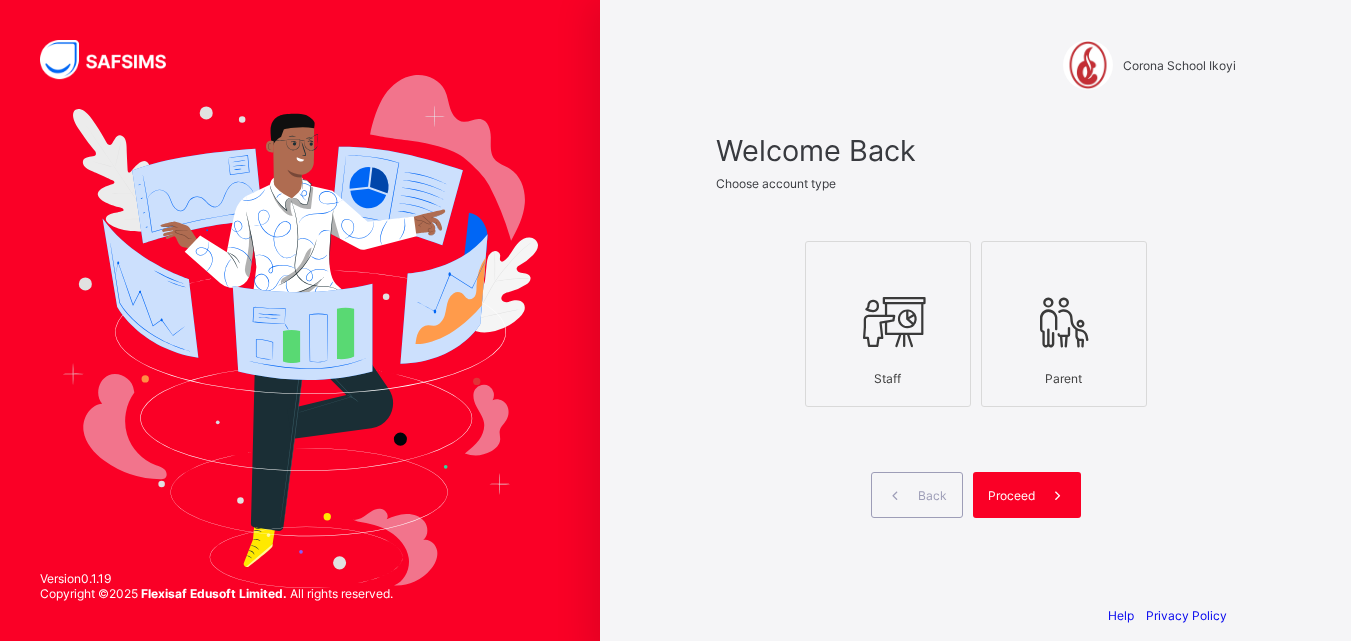 click at bounding box center [888, 321] 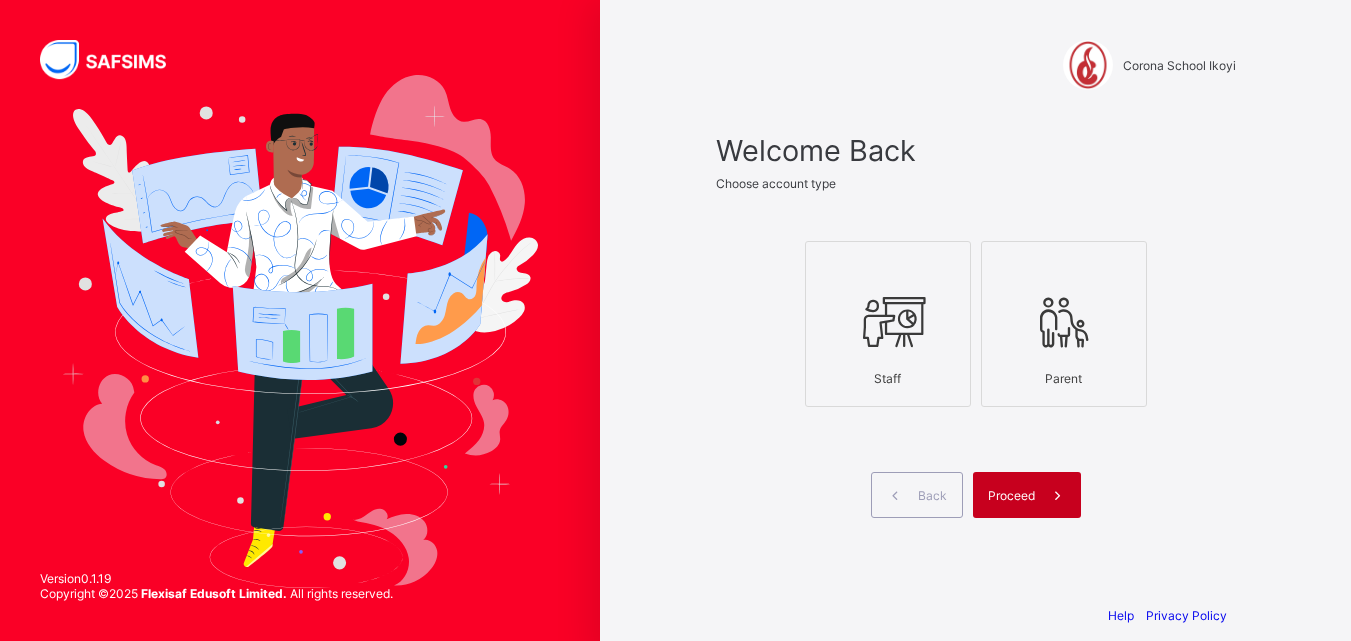 click on "Proceed" at bounding box center (1011, 495) 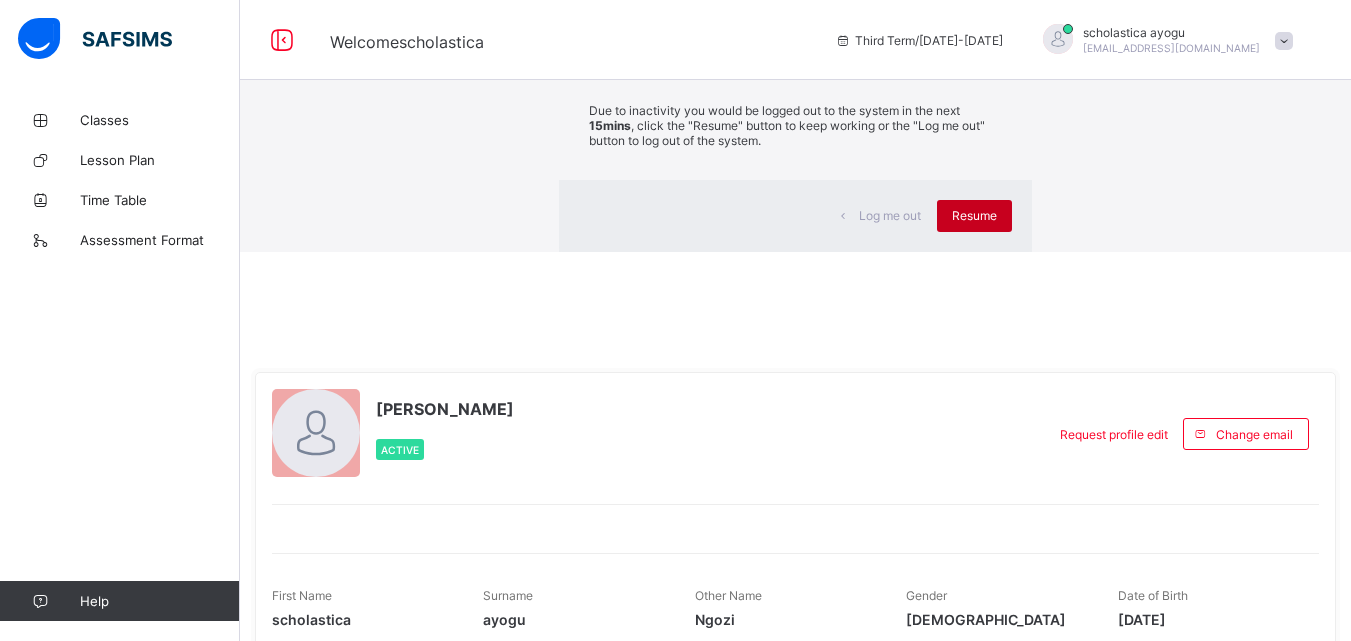 click on "Resume" at bounding box center [974, 216] 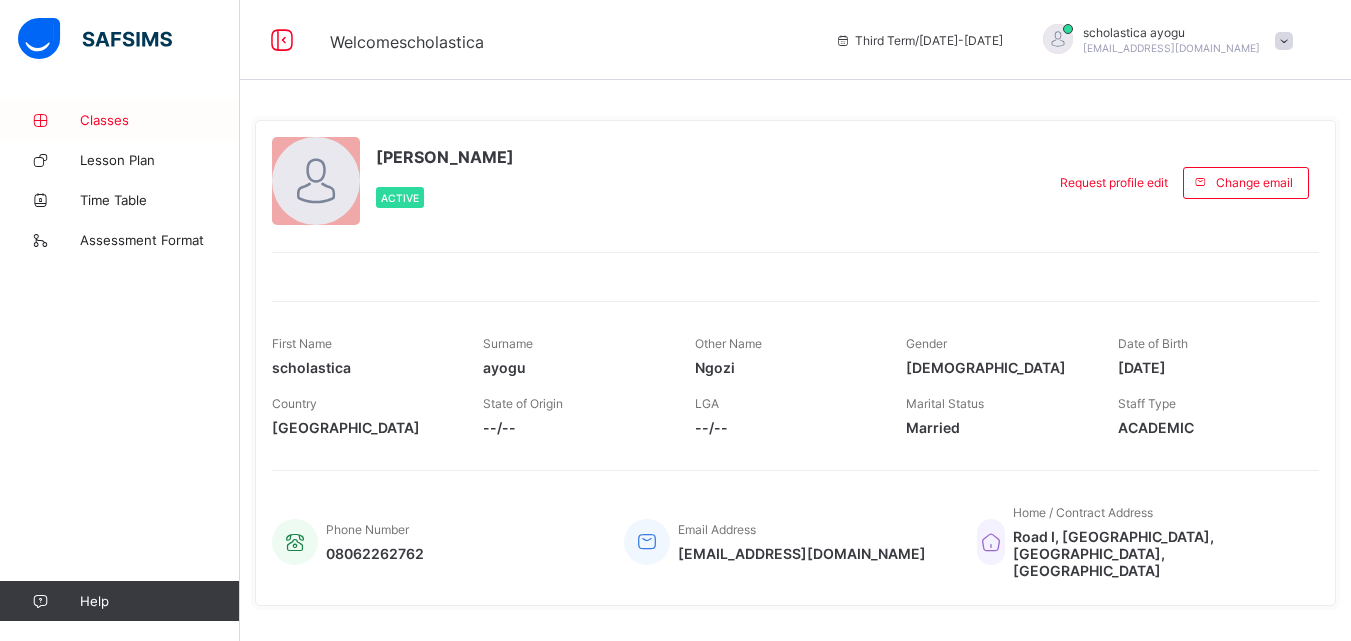 click on "Classes" at bounding box center (160, 120) 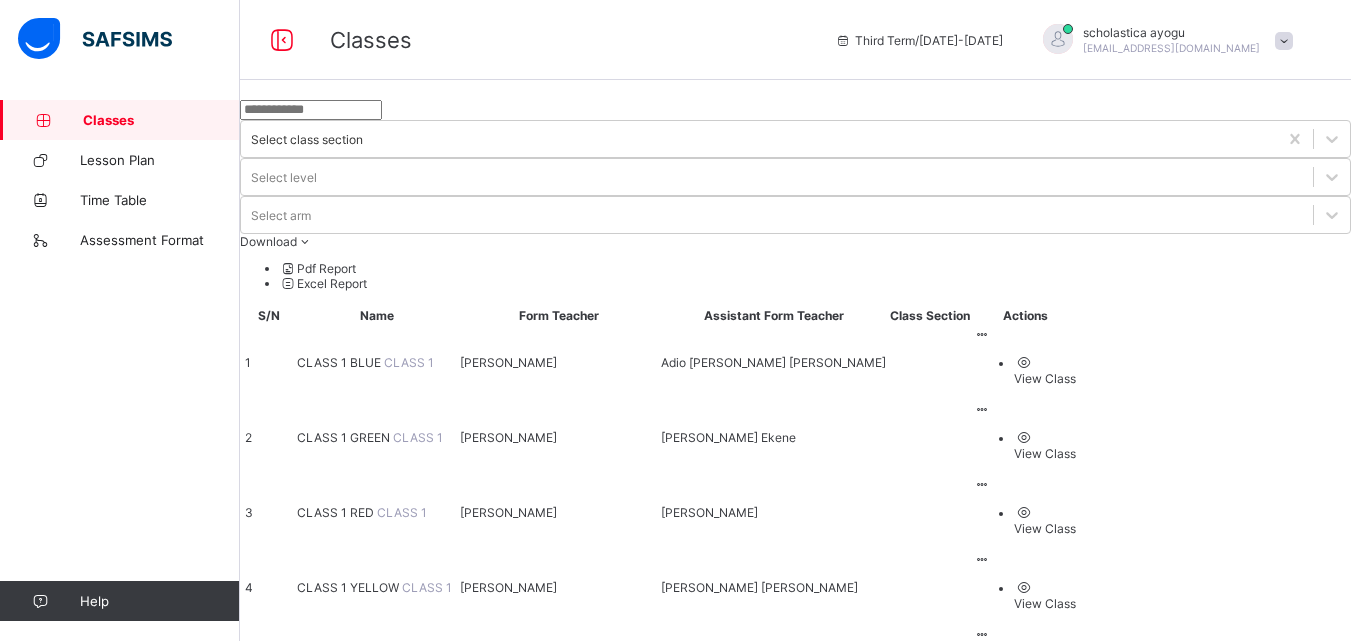 click on "CLASS 1   BLUE" at bounding box center (340, 362) 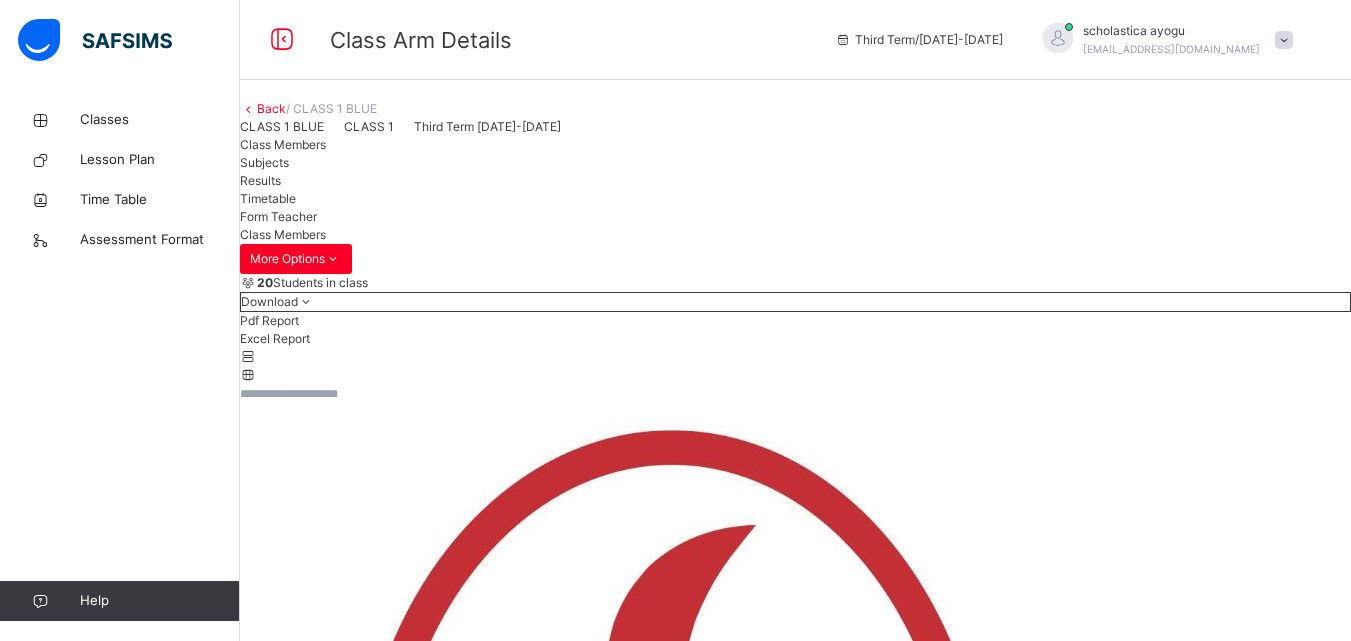 click on "Subjects" at bounding box center (264, 162) 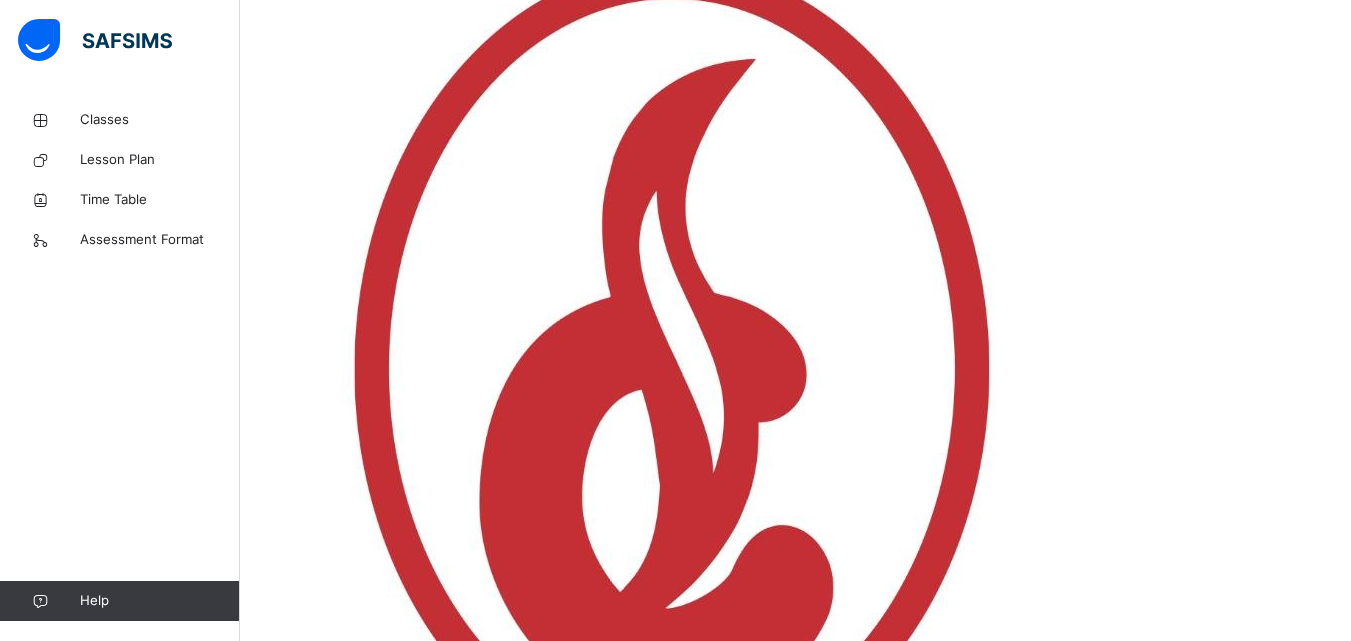 scroll, scrollTop: 473, scrollLeft: 0, axis: vertical 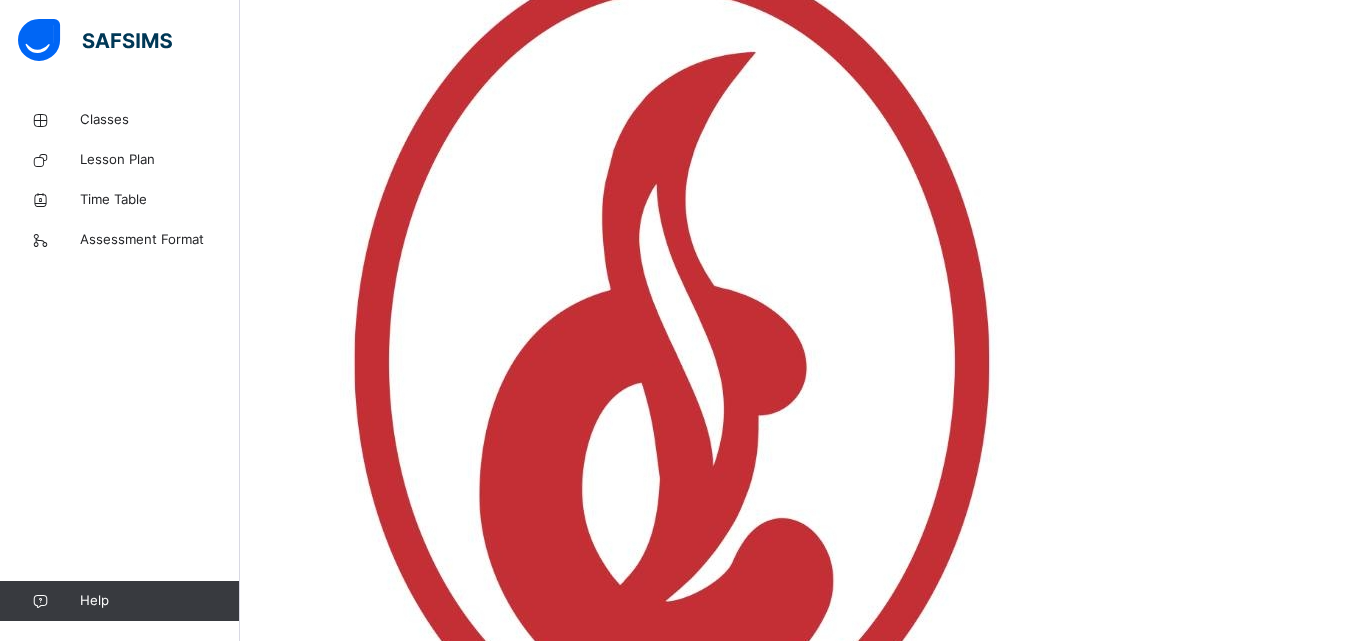 click on "Assess Students" at bounding box center [1289, 3708] 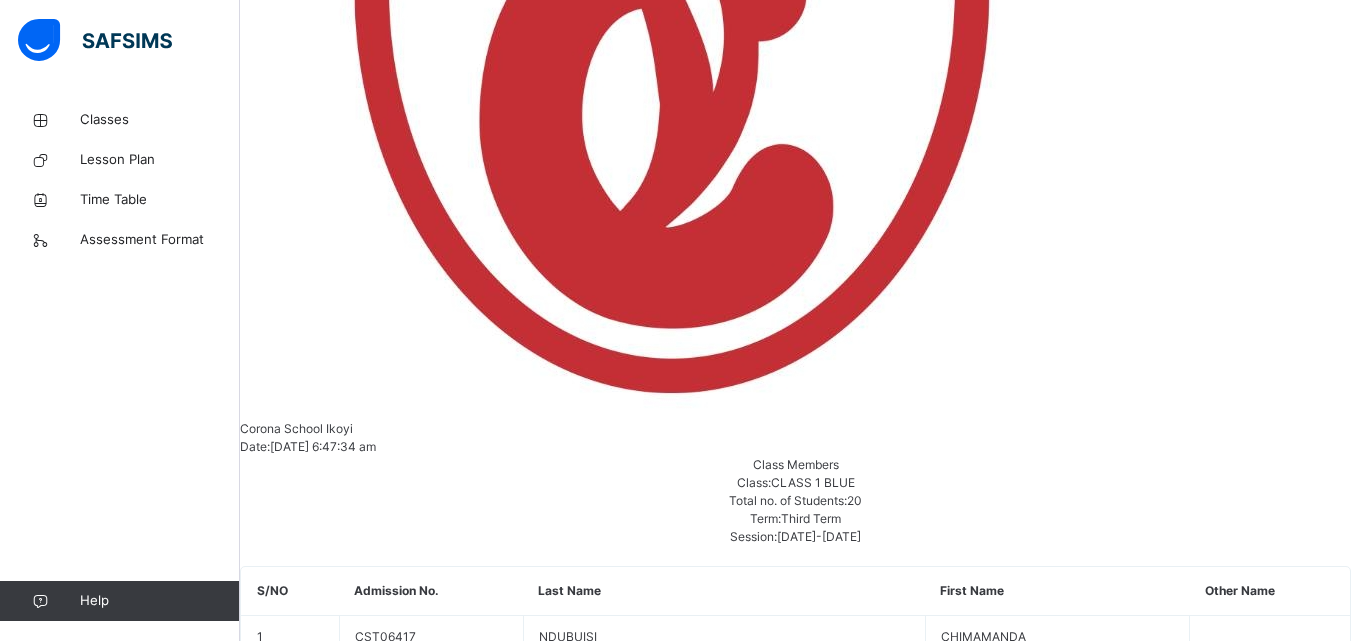 scroll, scrollTop: 850, scrollLeft: 0, axis: vertical 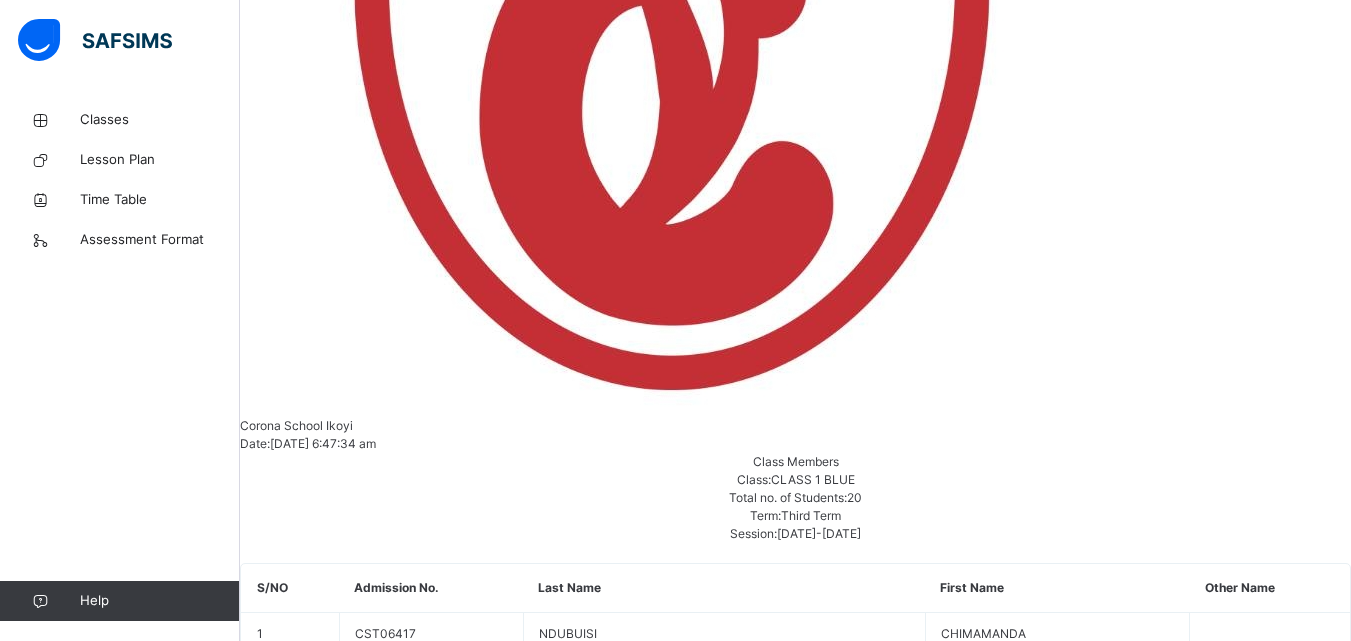 paste on "**********" 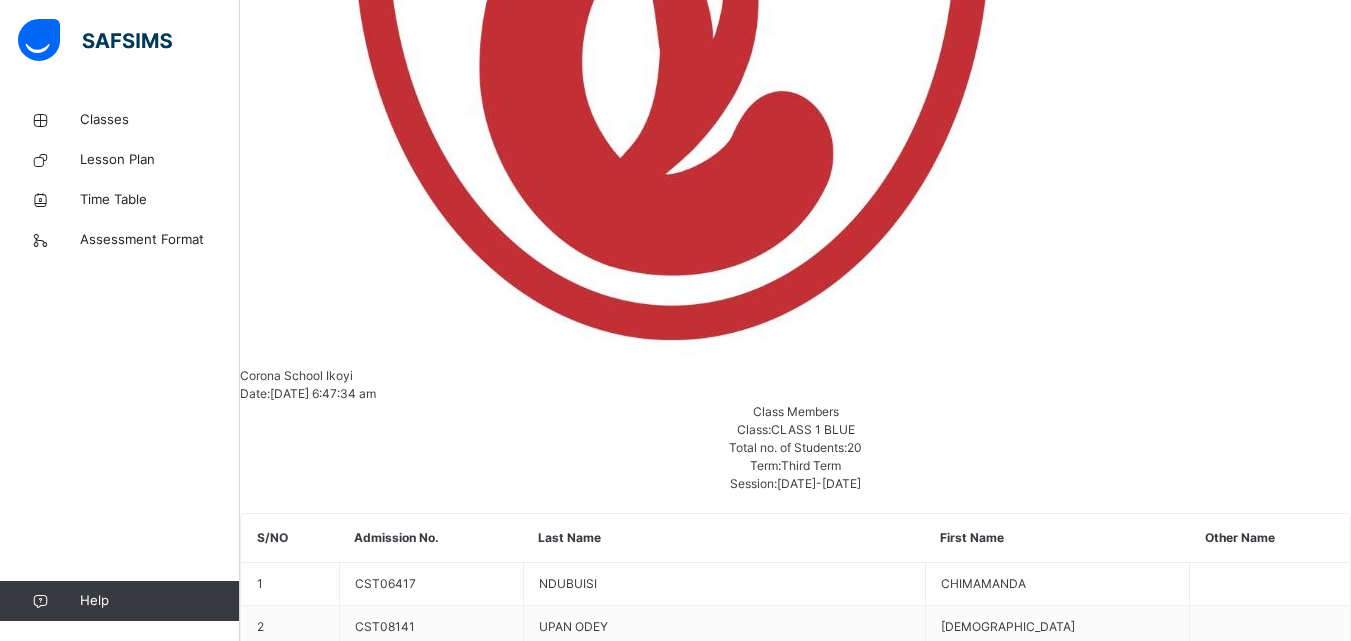 scroll, scrollTop: 904, scrollLeft: 0, axis: vertical 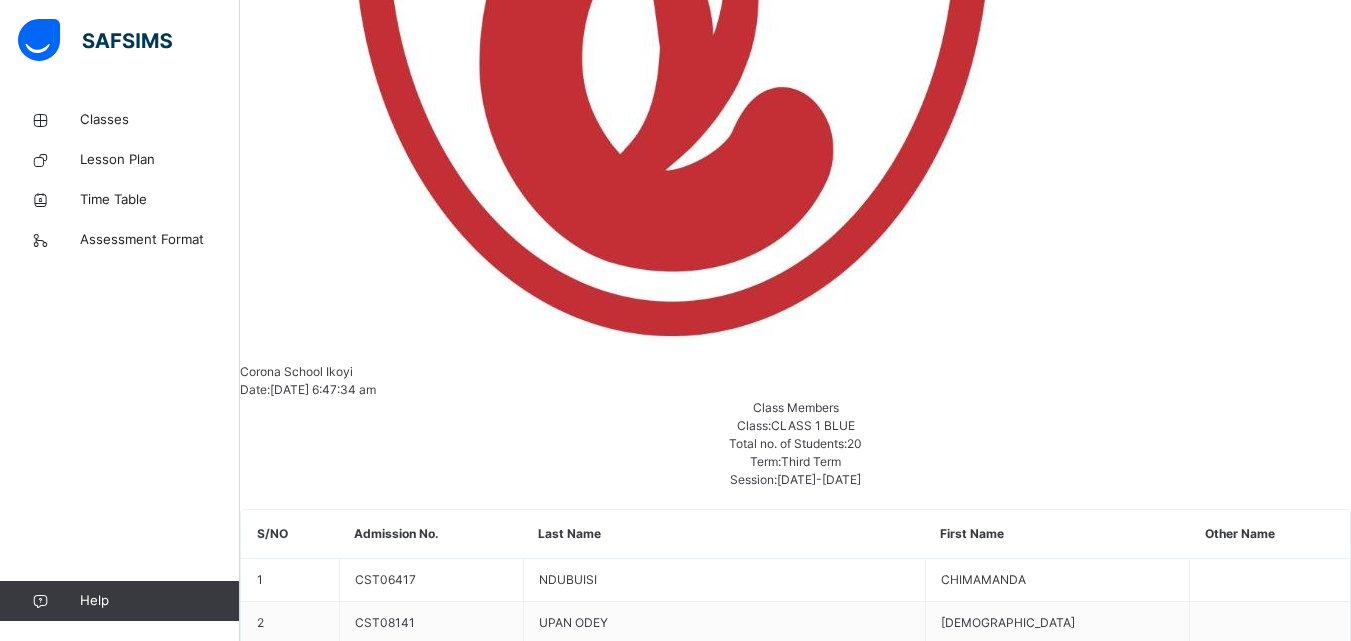 click at bounding box center [1676, 5805] 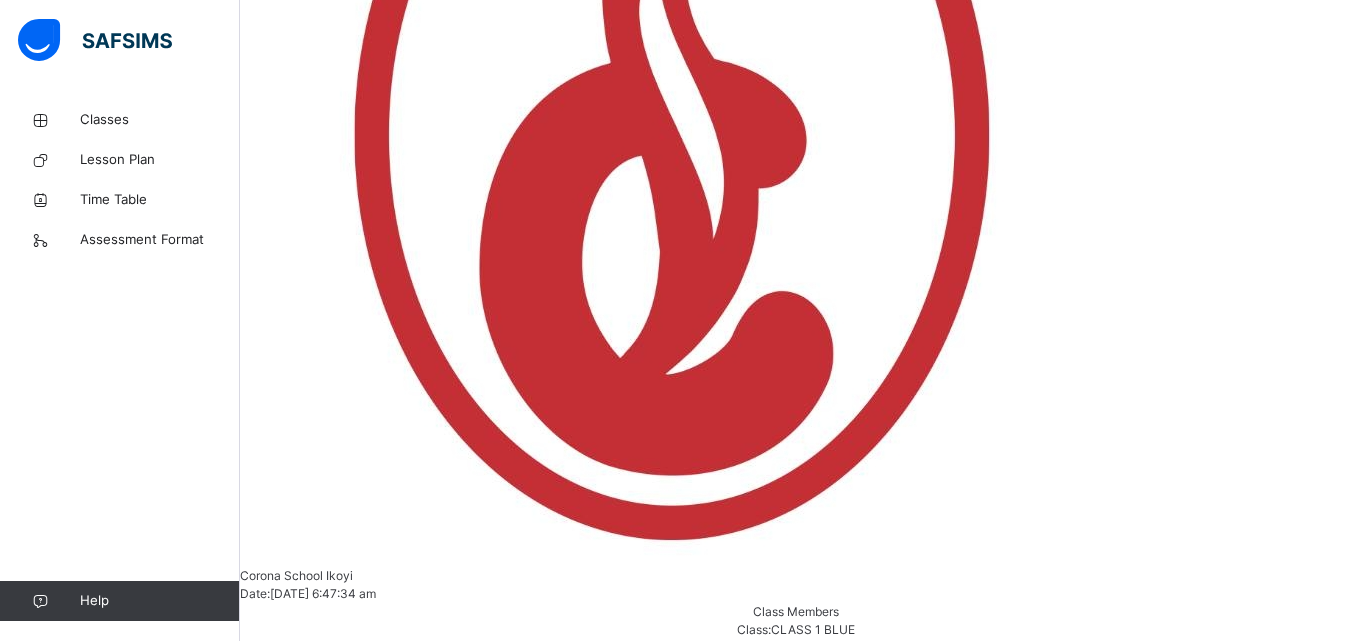click on "Save Entries" at bounding box center (310, 5820) 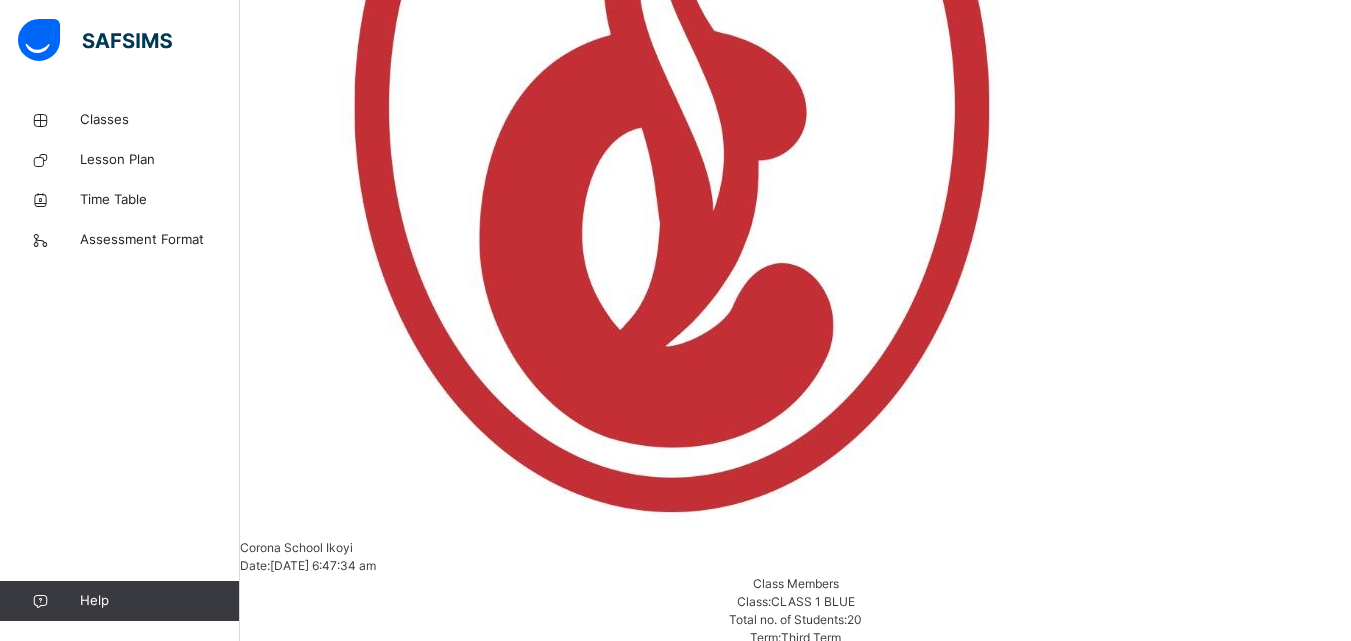 scroll, scrollTop: 933, scrollLeft: 0, axis: vertical 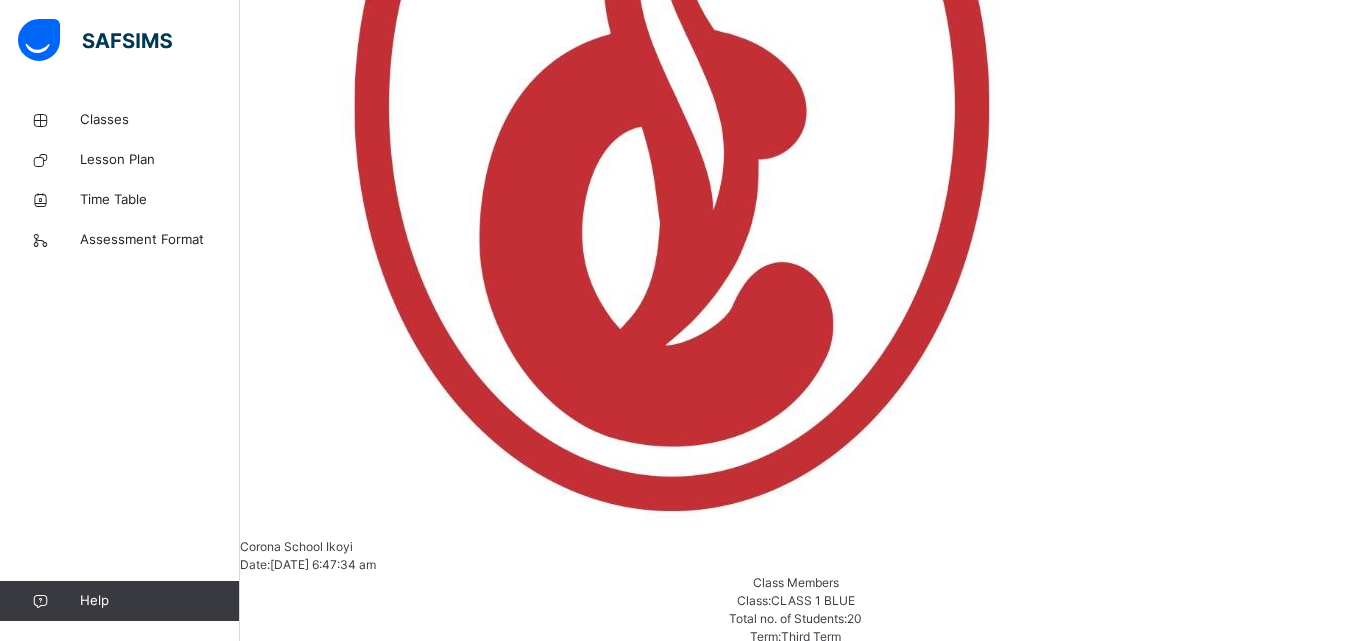 type on "**********" 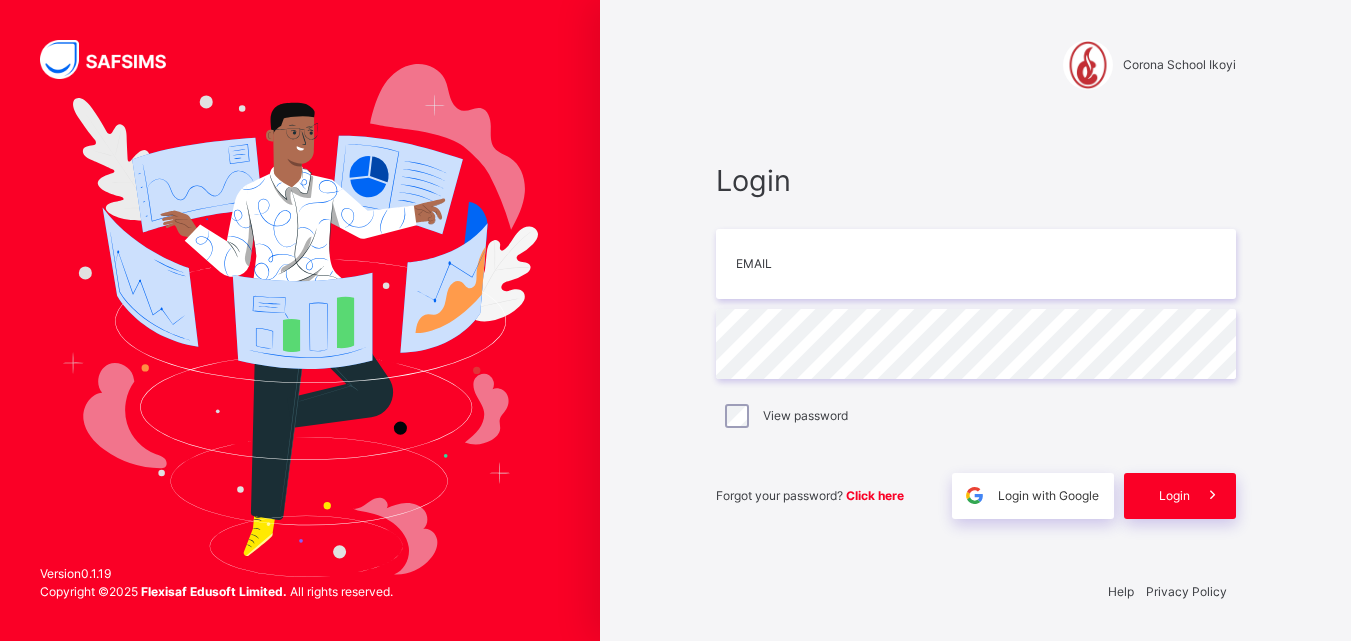 scroll, scrollTop: 0, scrollLeft: 0, axis: both 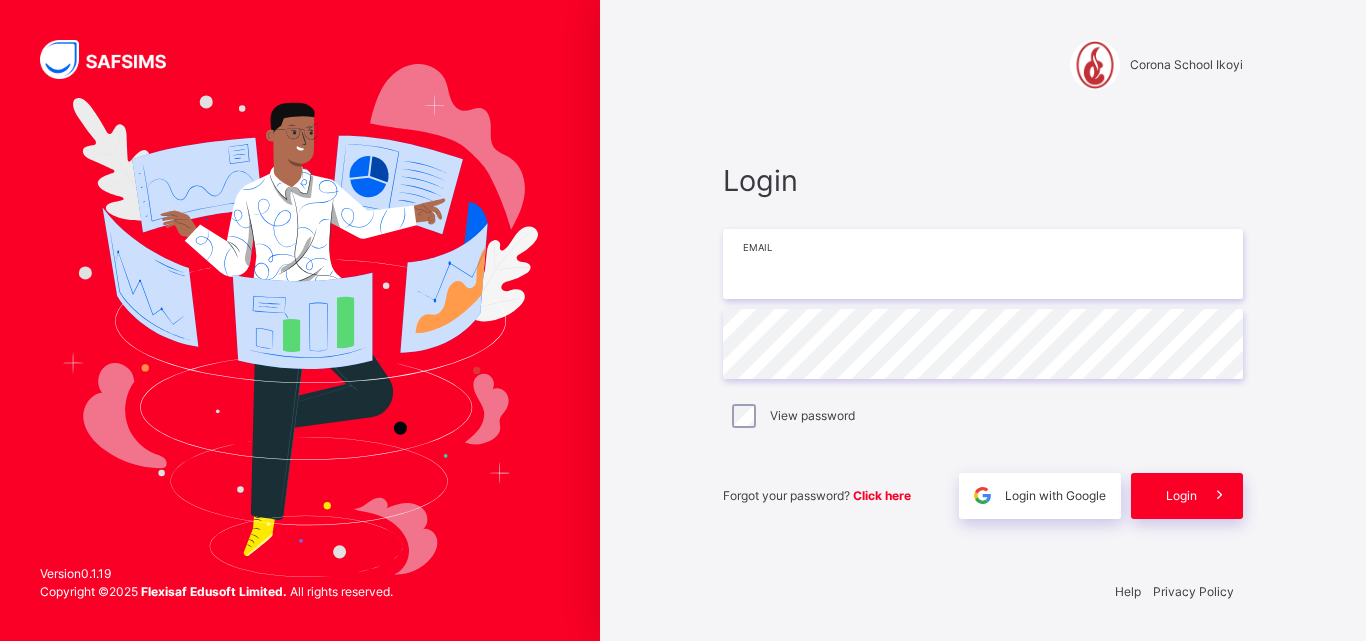 click at bounding box center [983, 264] 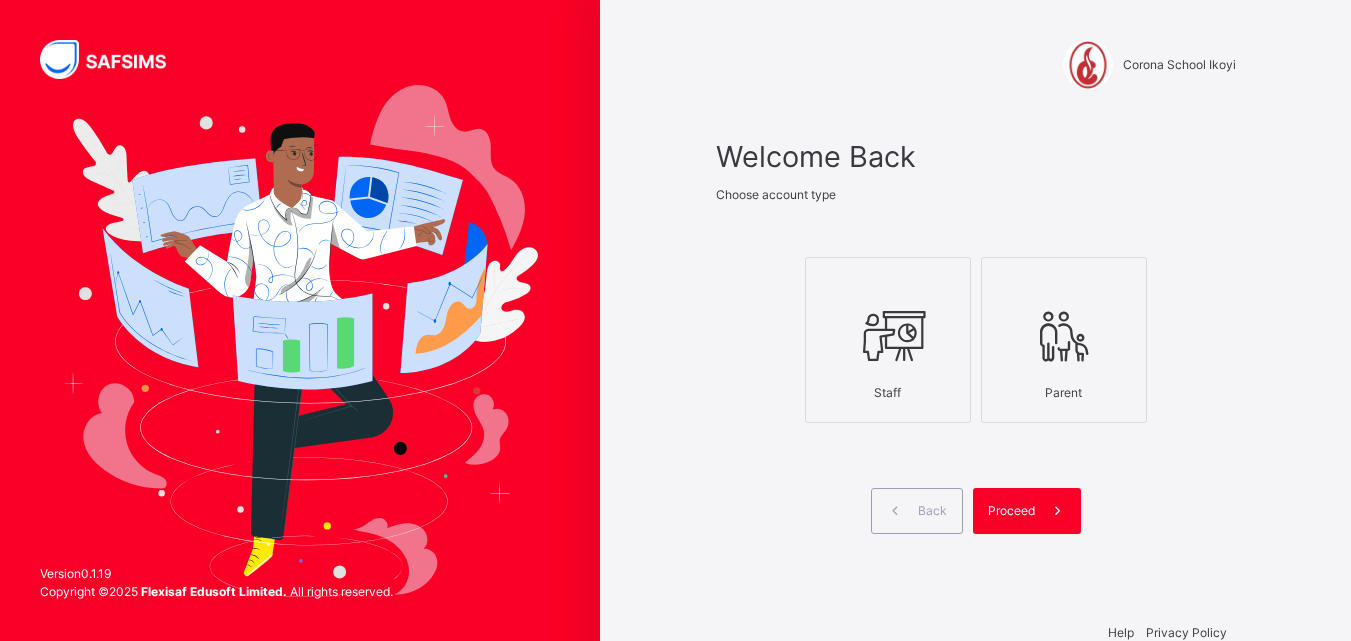 click on "Staff" at bounding box center [888, 340] 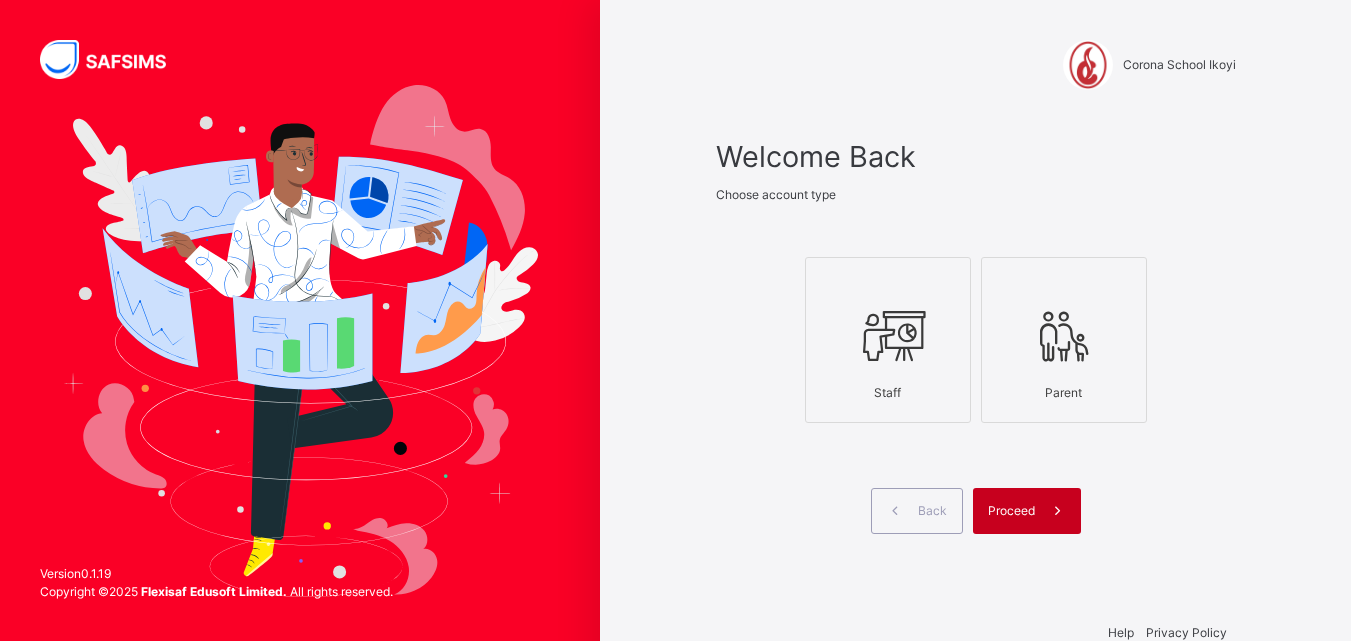 click on "Proceed" at bounding box center [1027, 511] 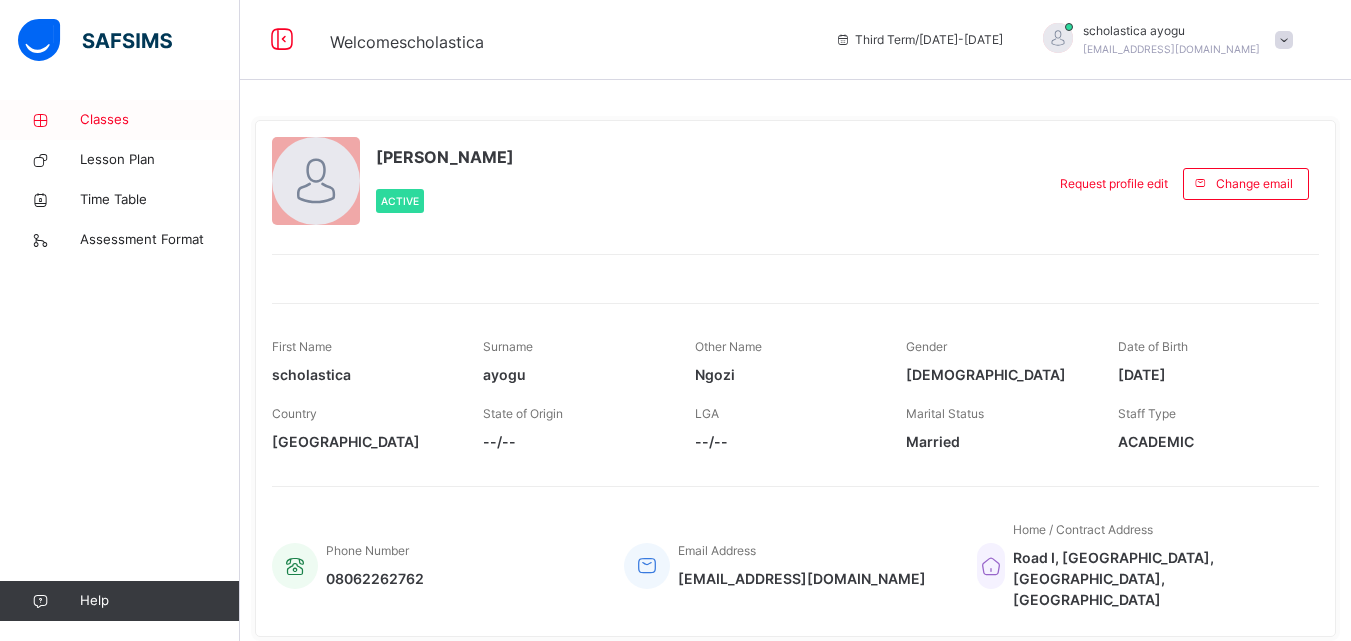click on "Classes" at bounding box center (160, 120) 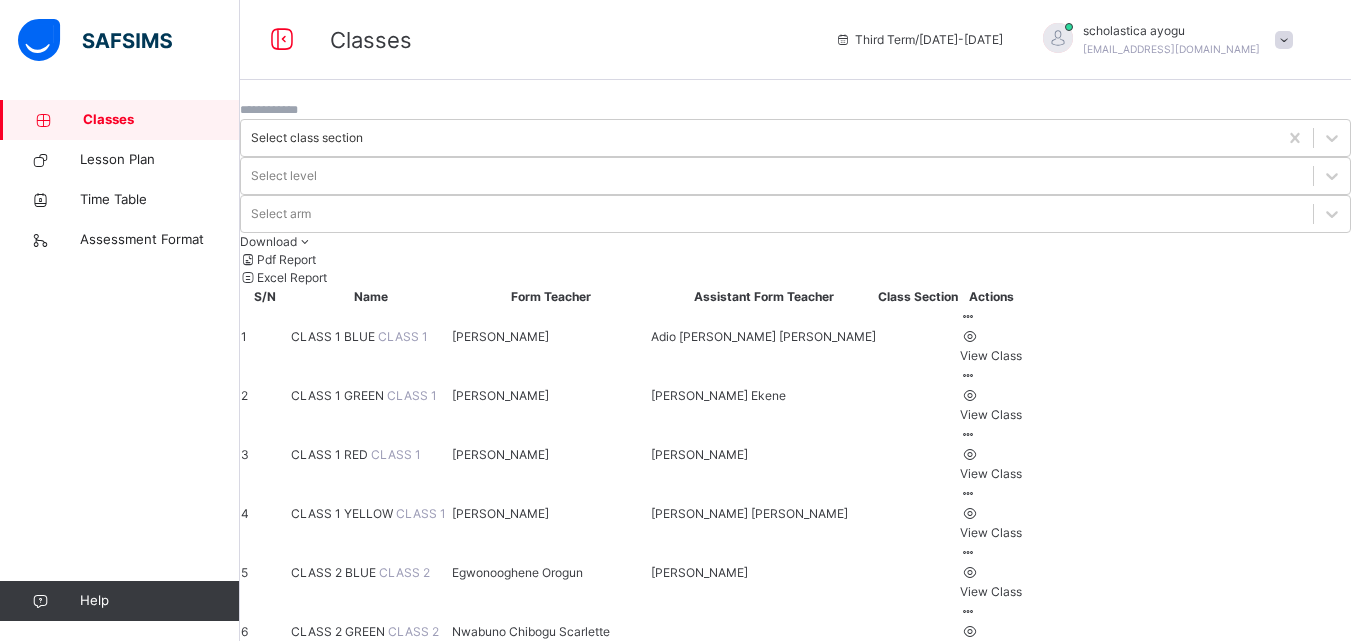 click on "CLASS 1   BLUE" at bounding box center (334, 336) 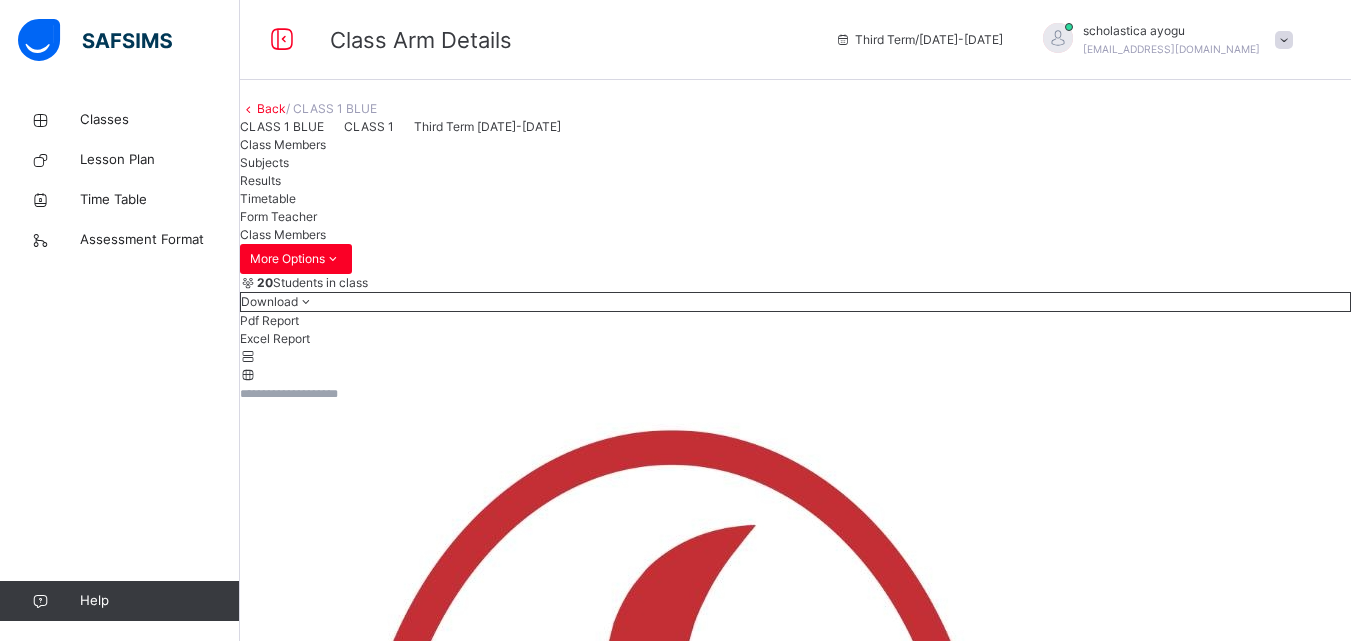 click on "Subjects" at bounding box center [264, 162] 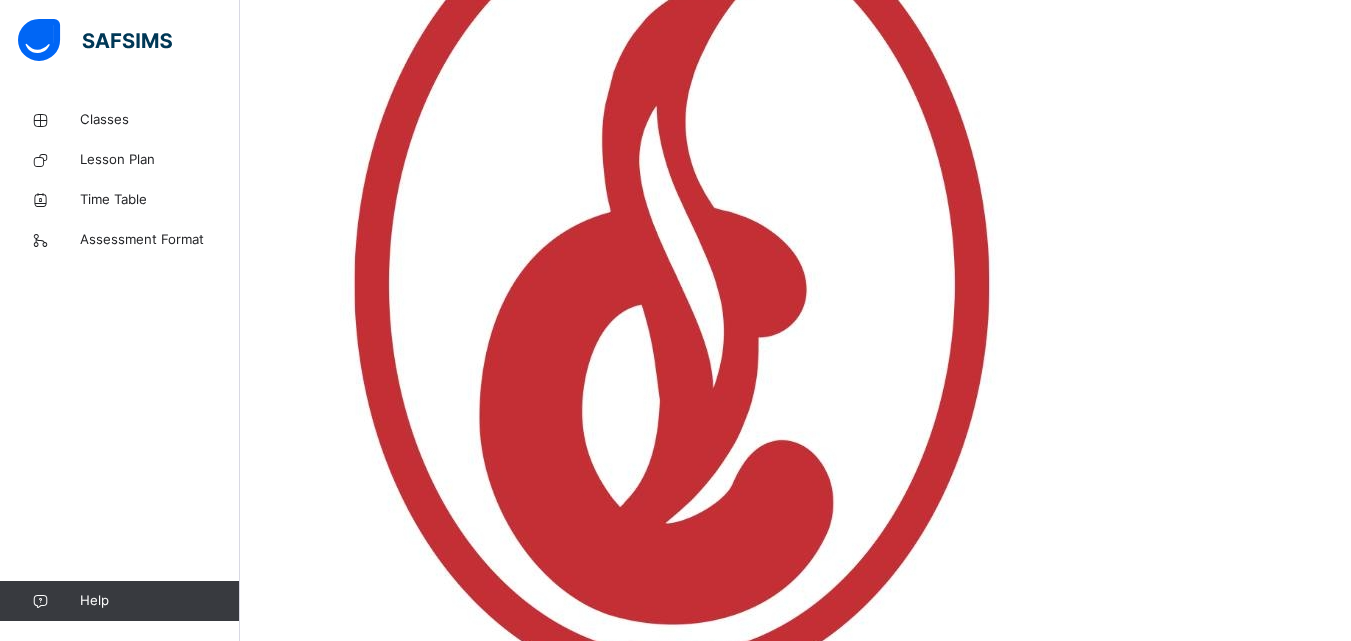 scroll, scrollTop: 552, scrollLeft: 0, axis: vertical 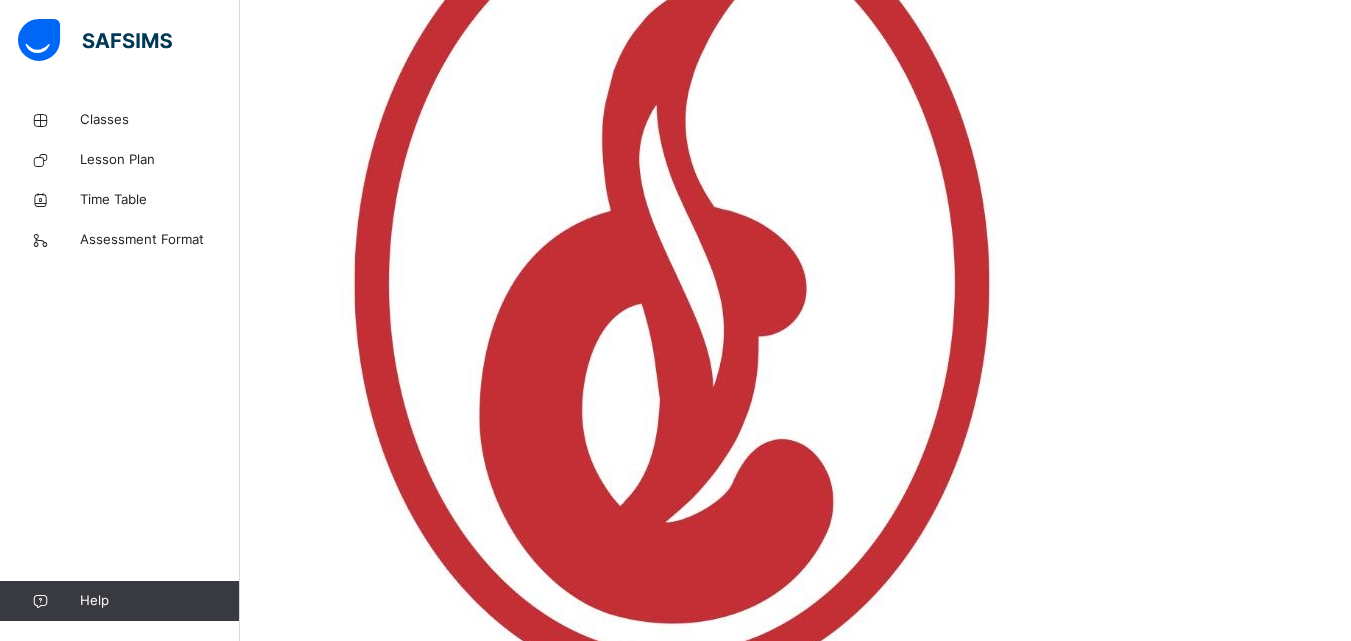 click on "Assess Students" at bounding box center [1289, 3629] 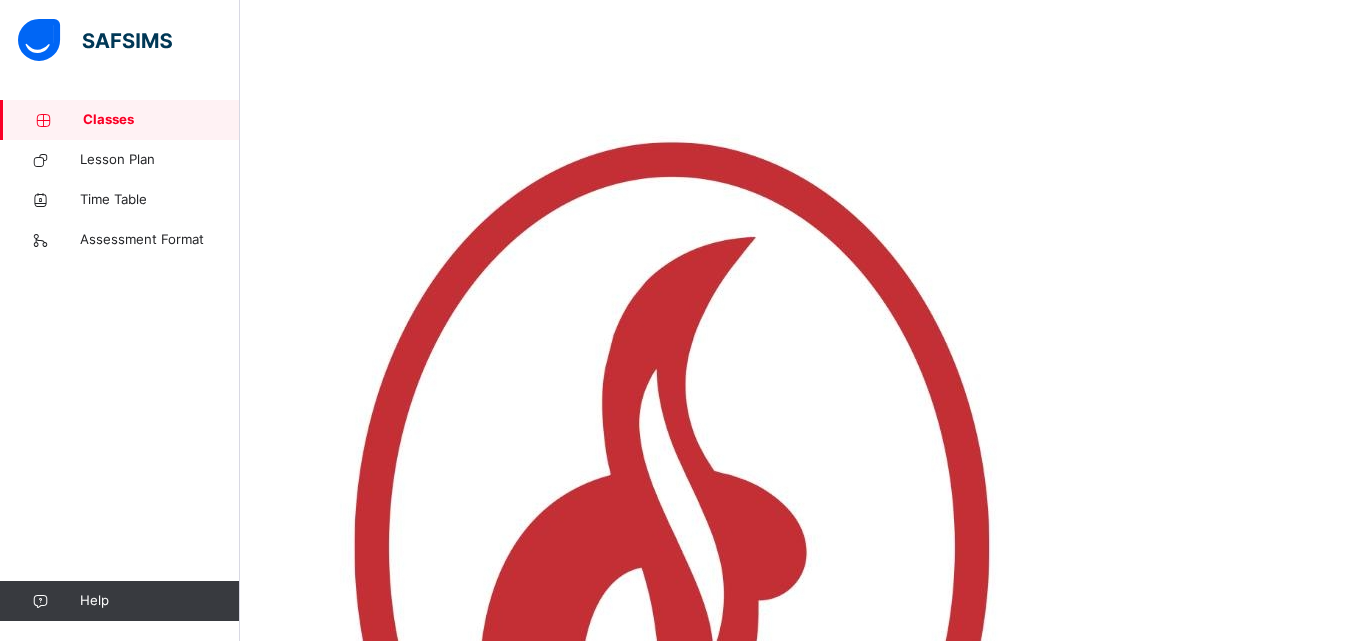 scroll, scrollTop: 0, scrollLeft: 0, axis: both 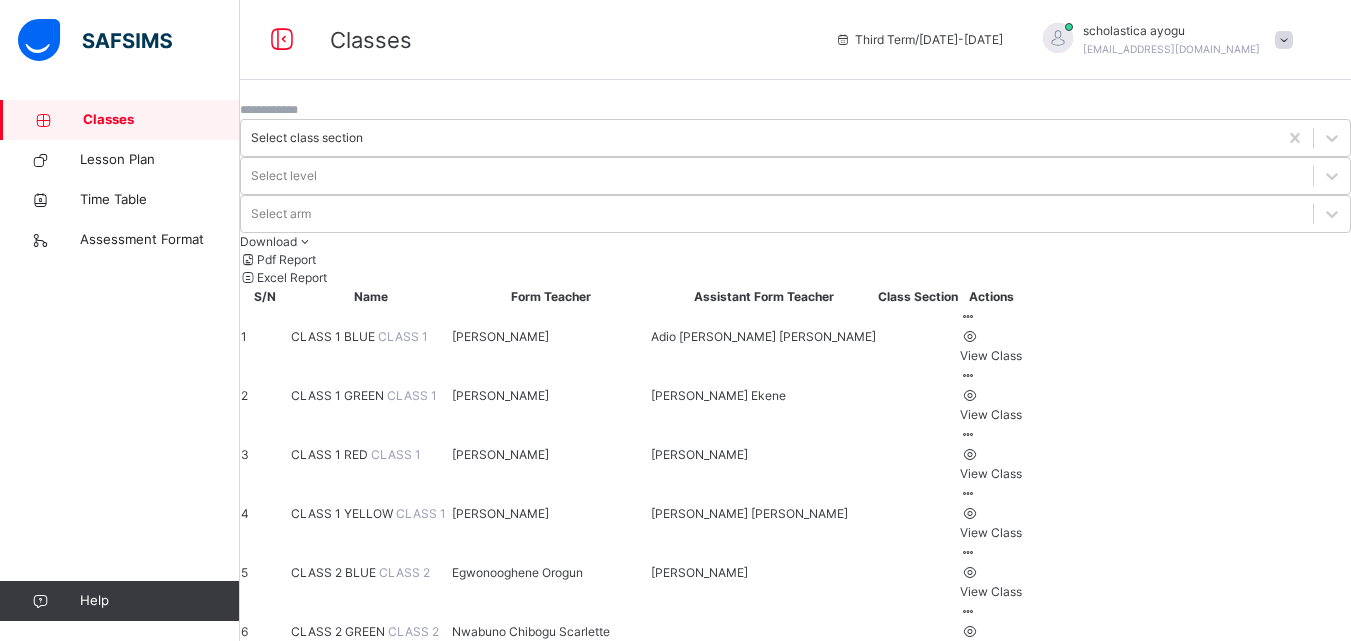 click on "CLASS 1   GREEN" at bounding box center (339, 395) 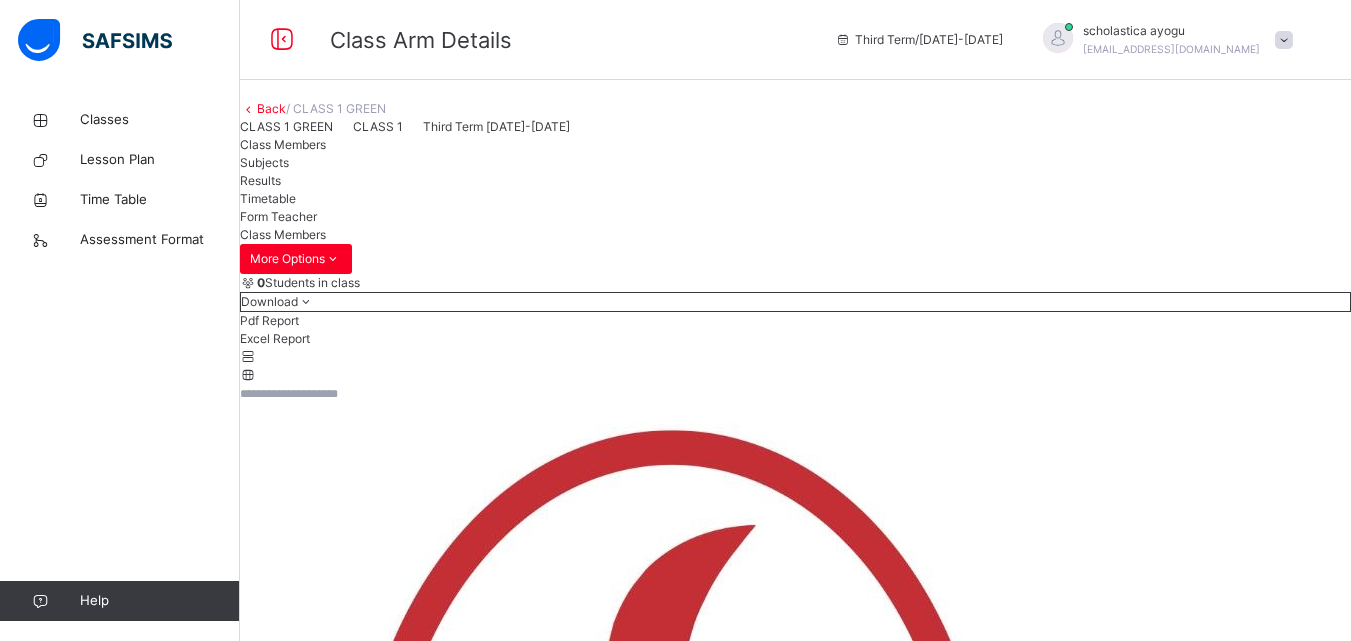 click on "Subjects" at bounding box center [264, 162] 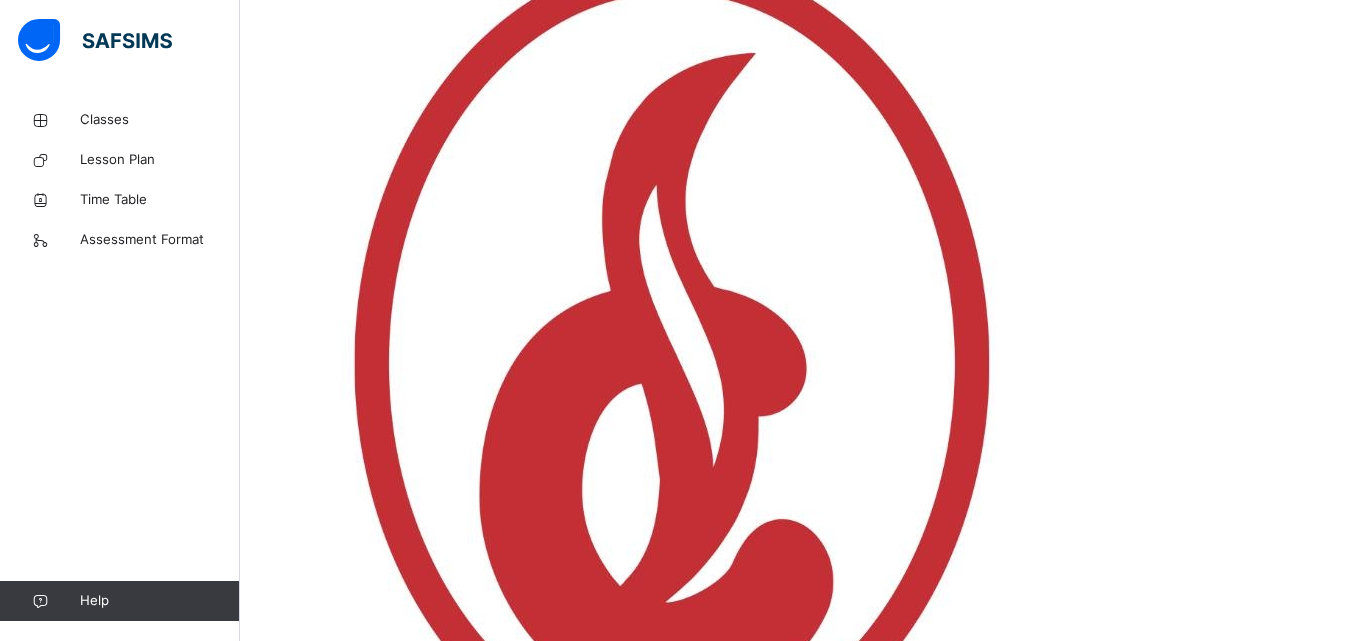 scroll, scrollTop: 476, scrollLeft: 0, axis: vertical 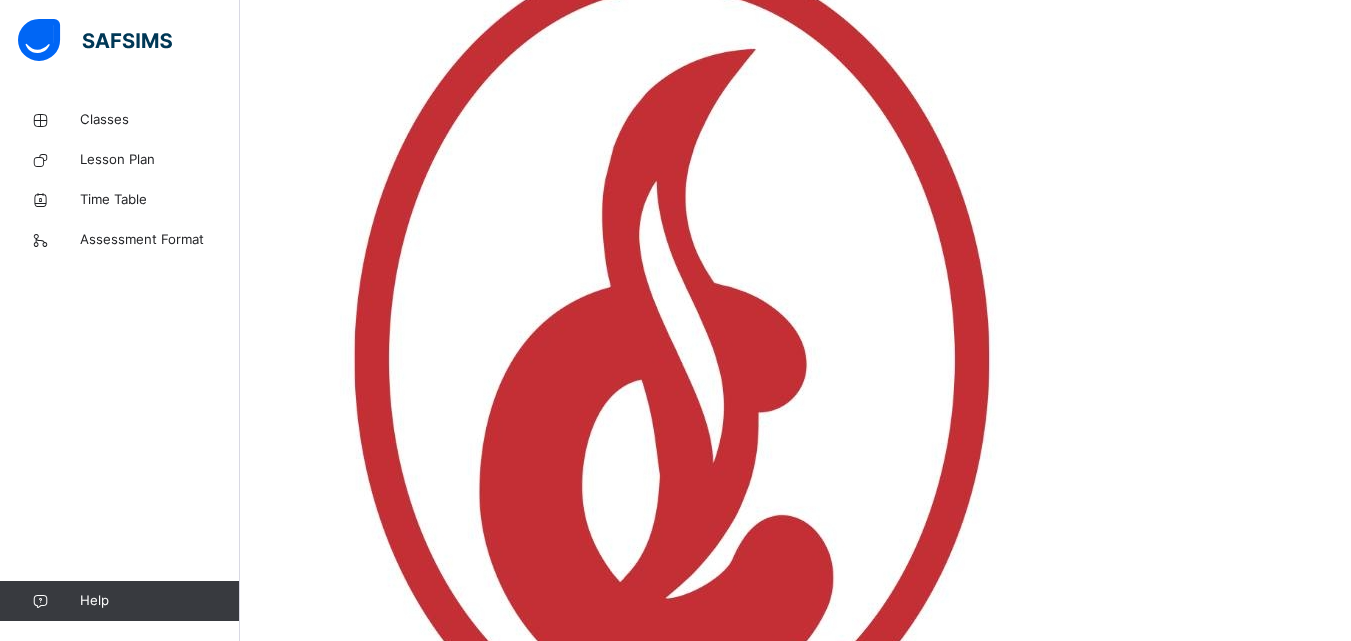 click on "Assess Students" at bounding box center [1289, 3485] 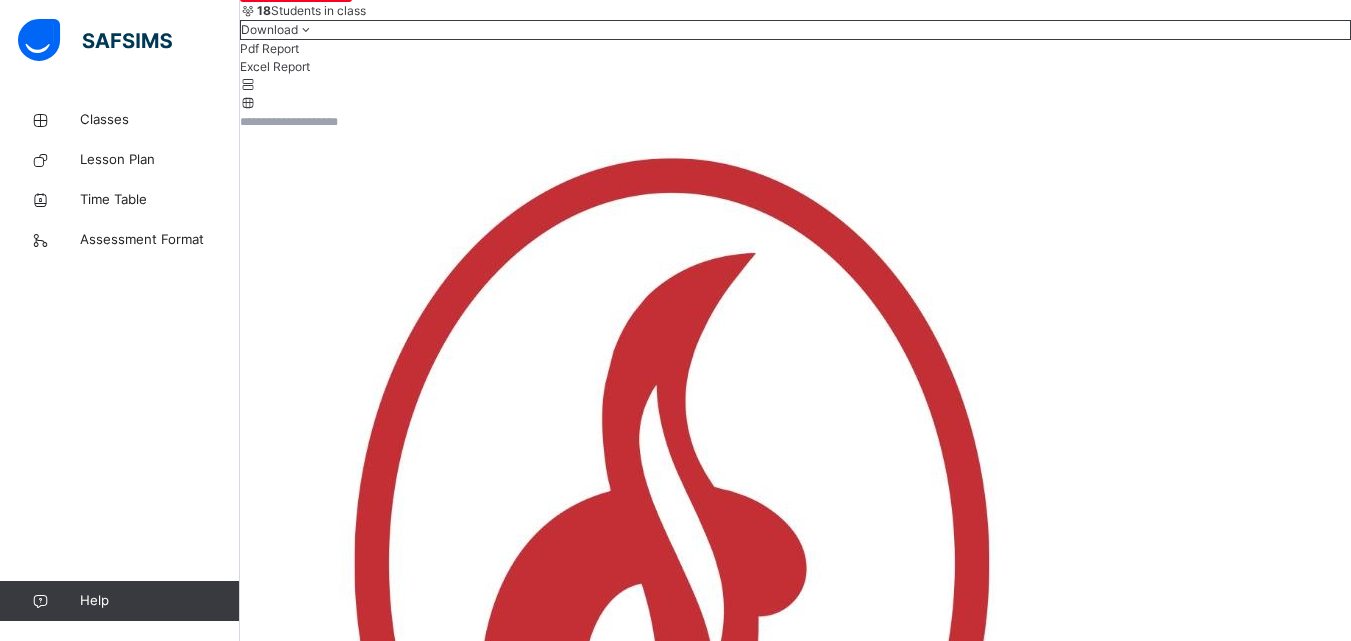 click on "Save Entries" at bounding box center [310, 6028] 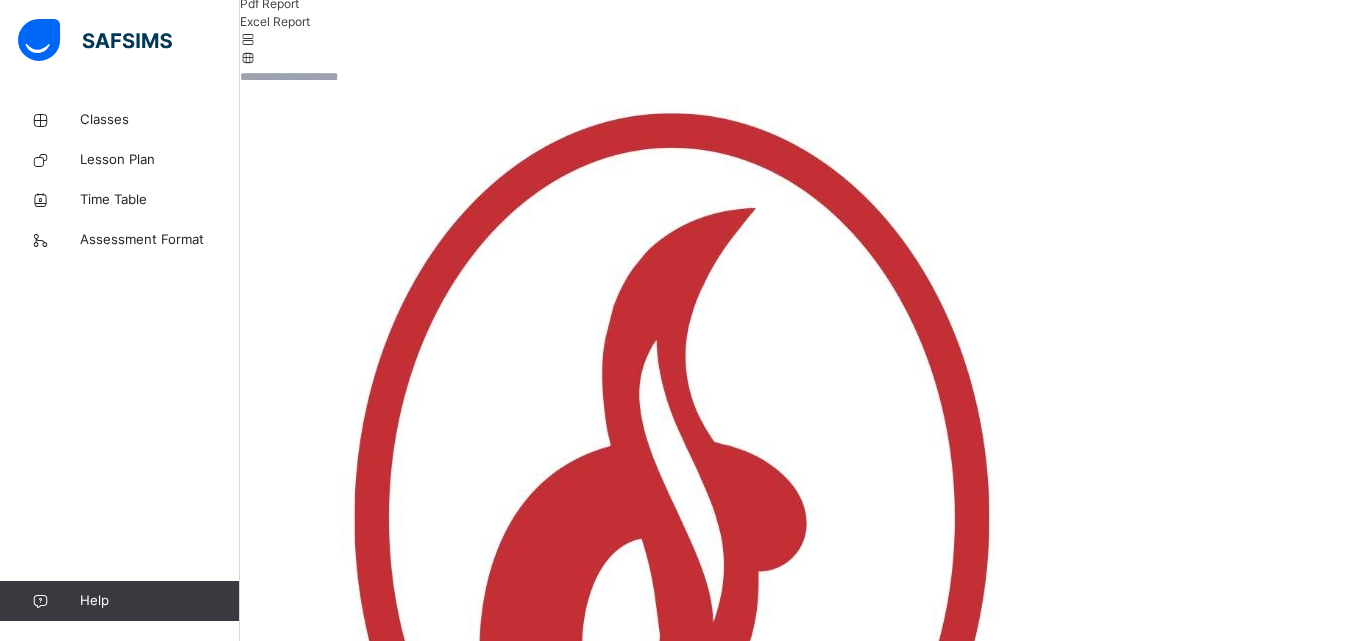 scroll, scrollTop: 522, scrollLeft: 0, axis: vertical 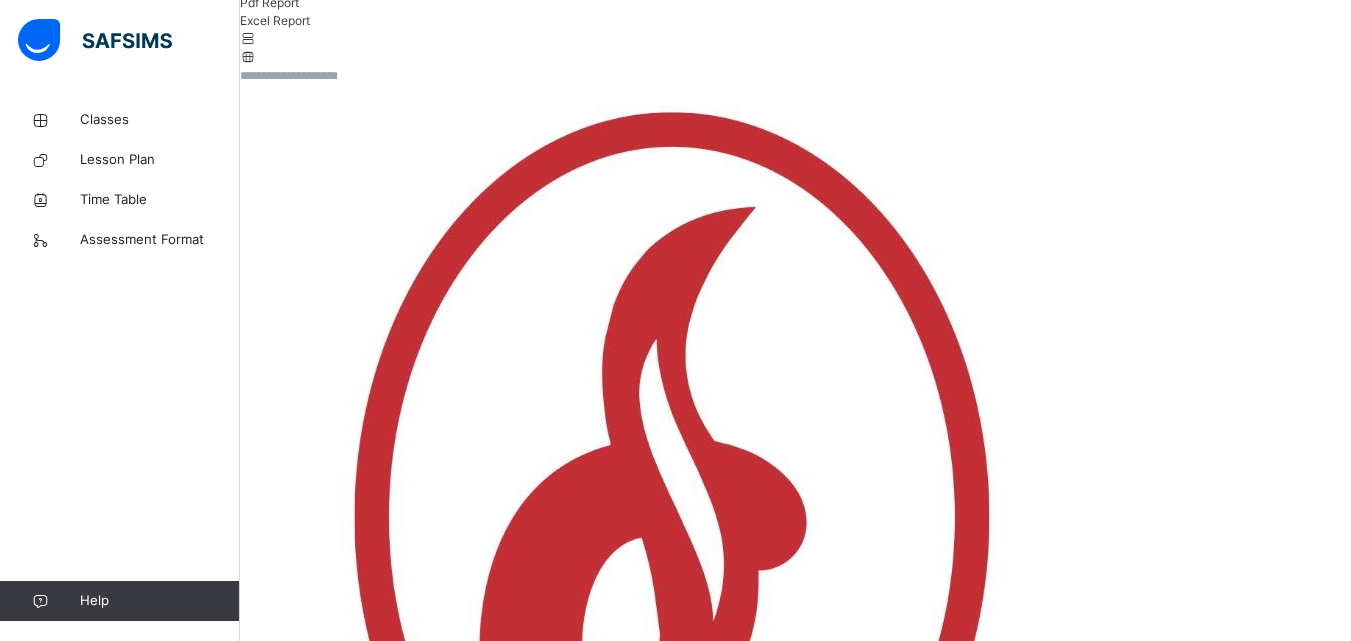 click at bounding box center [1650, 6958] 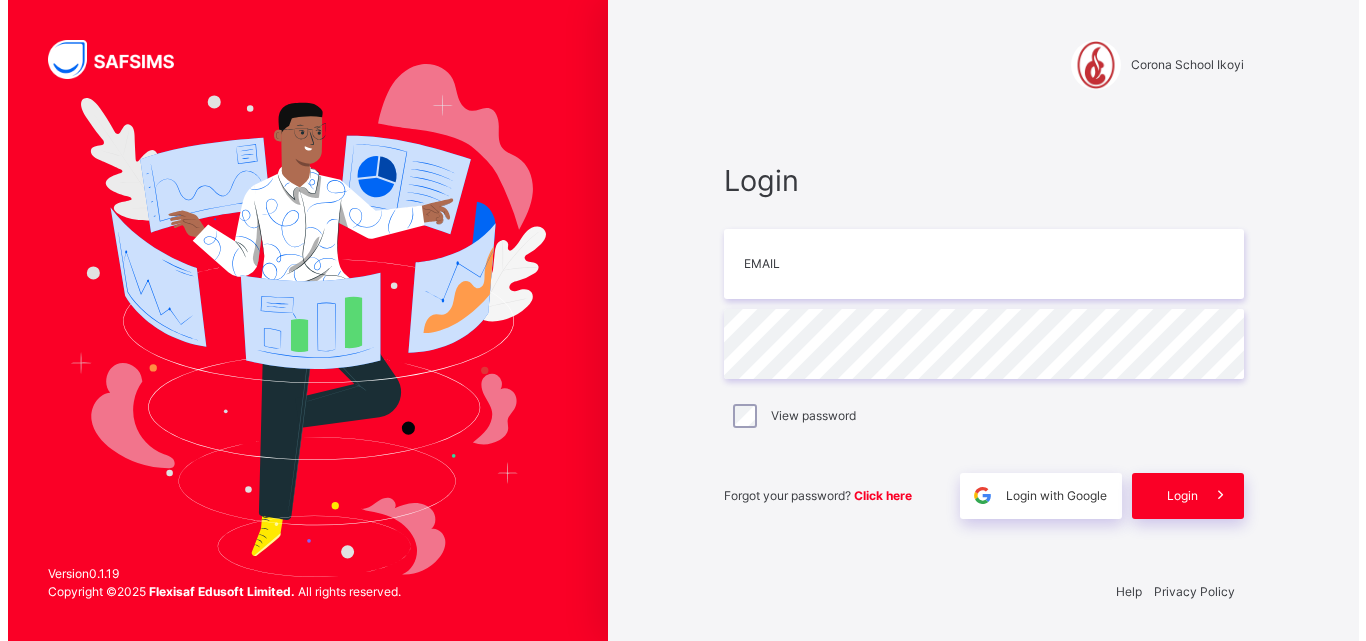 scroll, scrollTop: 0, scrollLeft: 0, axis: both 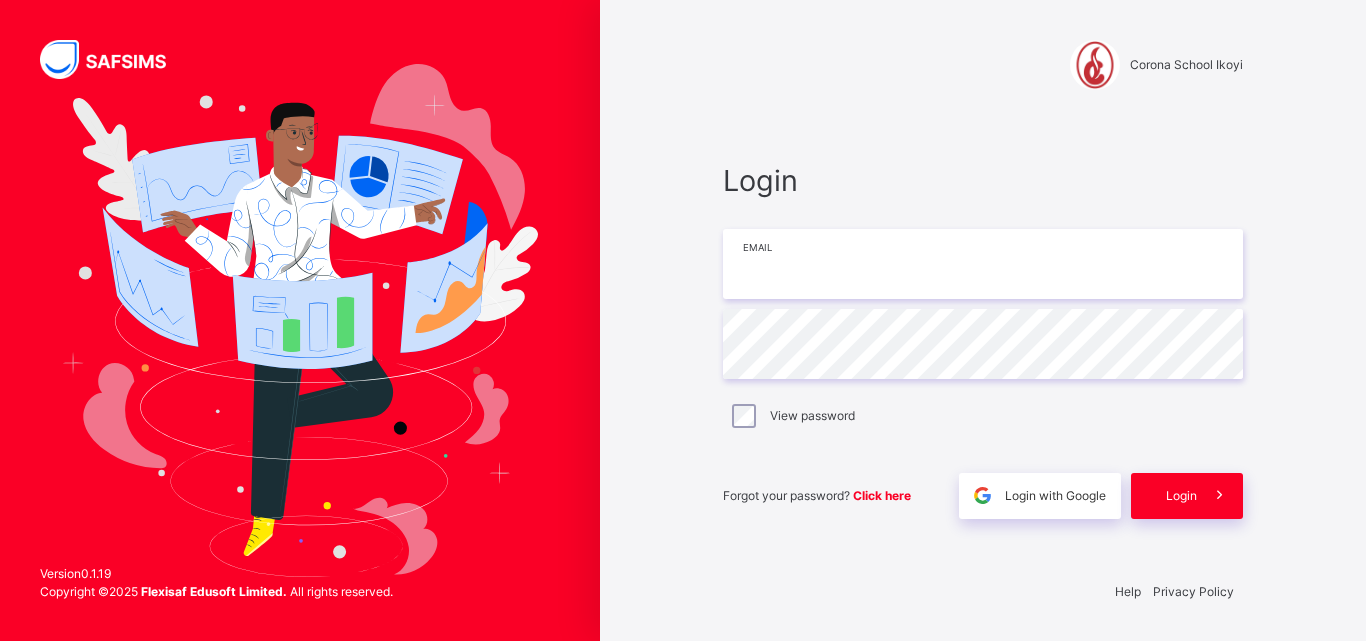 click at bounding box center (983, 264) 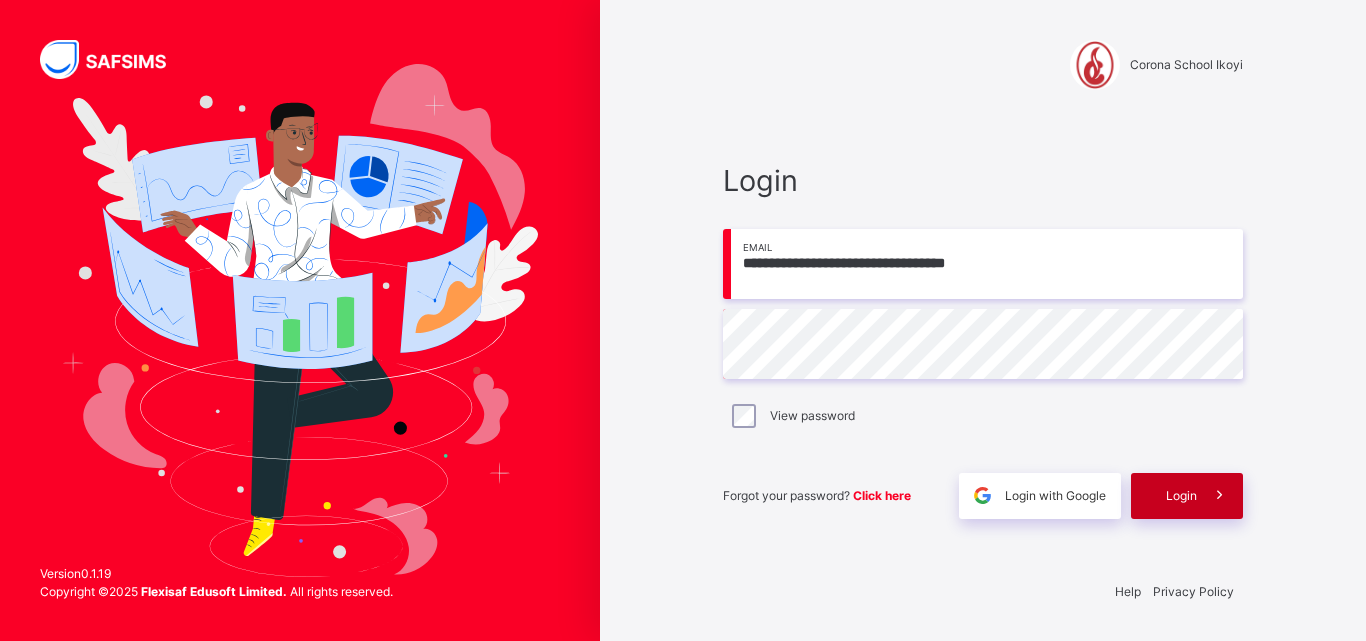 click on "Login" at bounding box center (1187, 496) 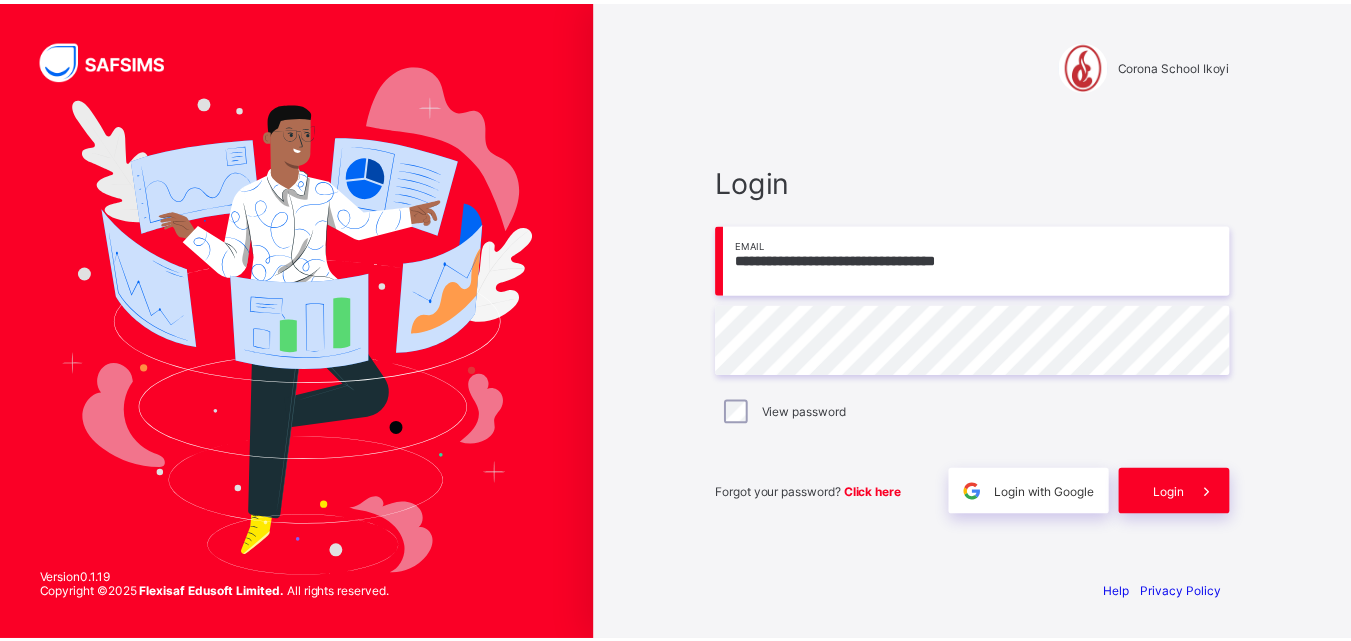 scroll, scrollTop: 0, scrollLeft: 0, axis: both 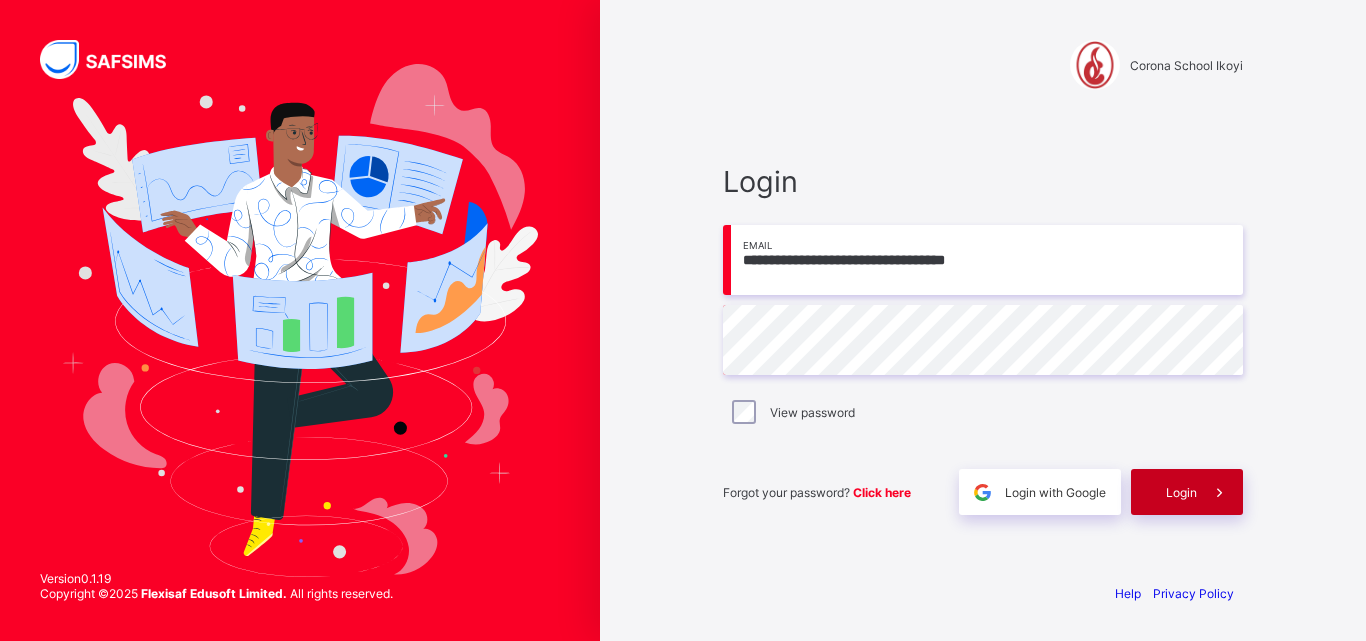 click on "Login" at bounding box center [1187, 492] 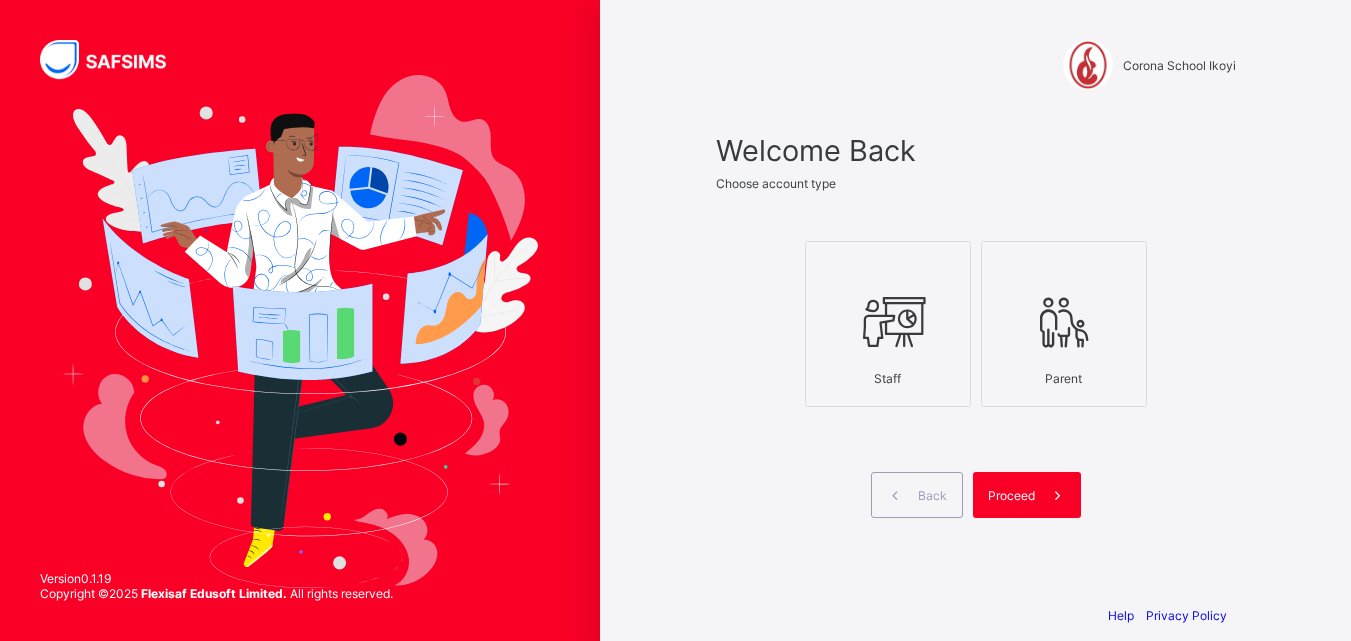 click at bounding box center [888, 322] 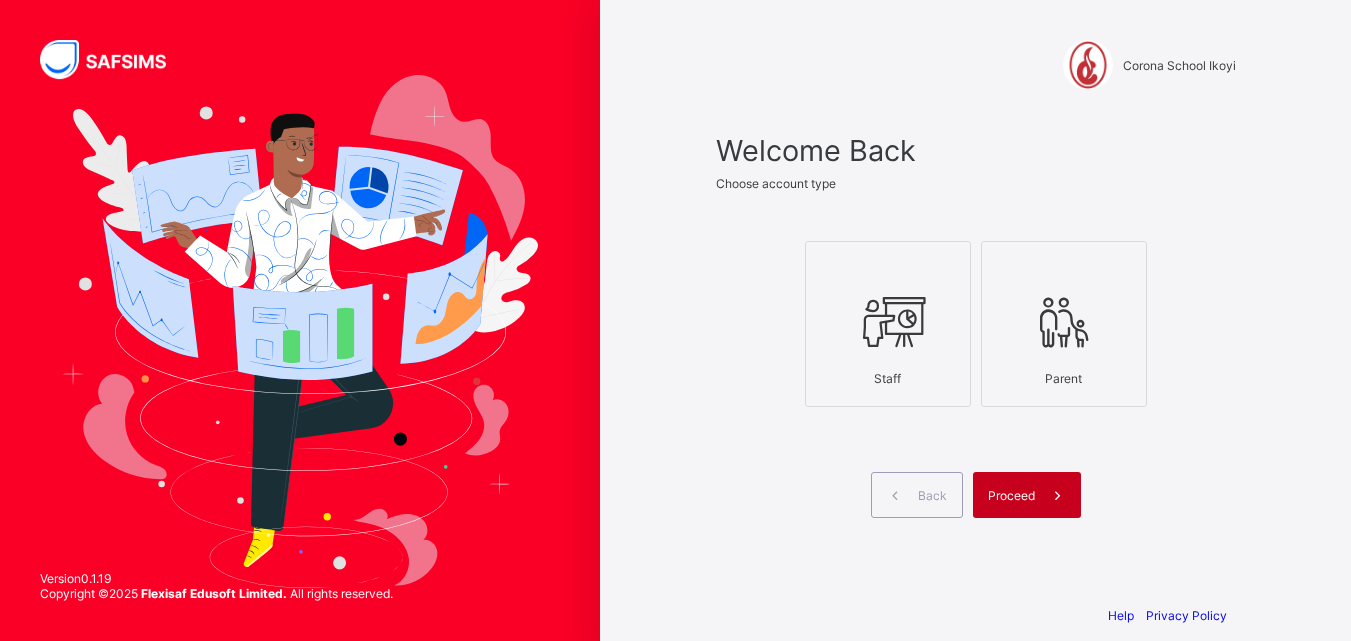 click at bounding box center (1058, 495) 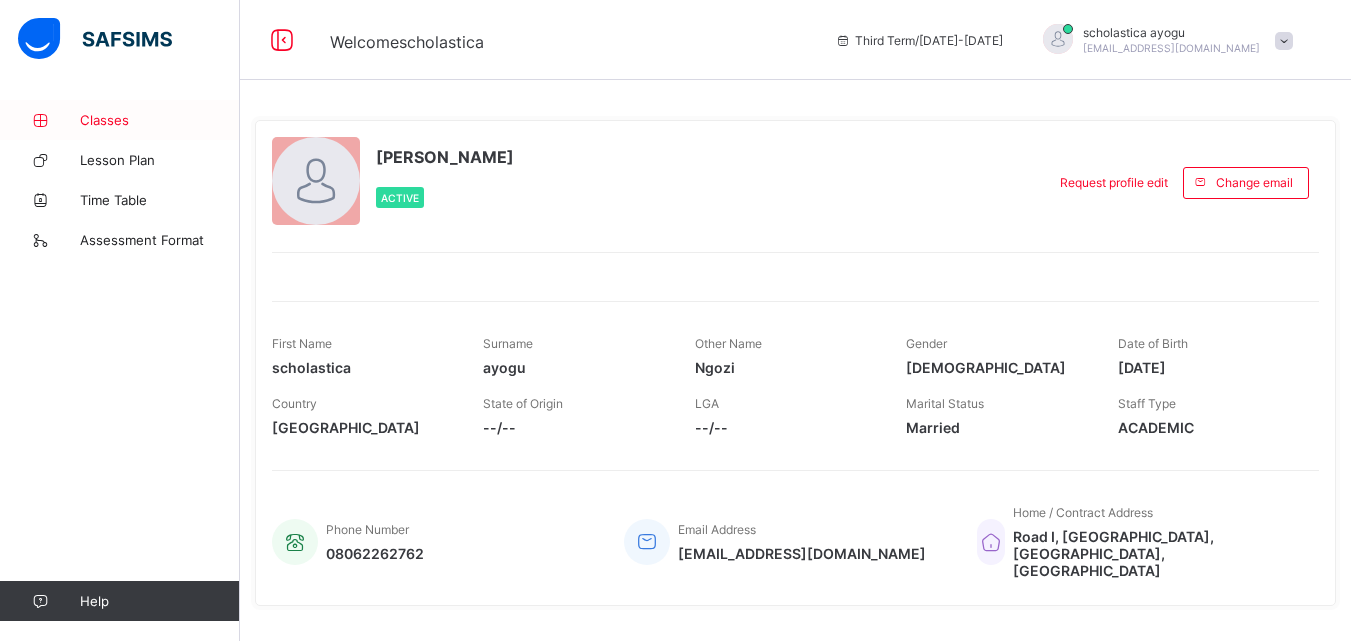 click on "Classes" at bounding box center (160, 120) 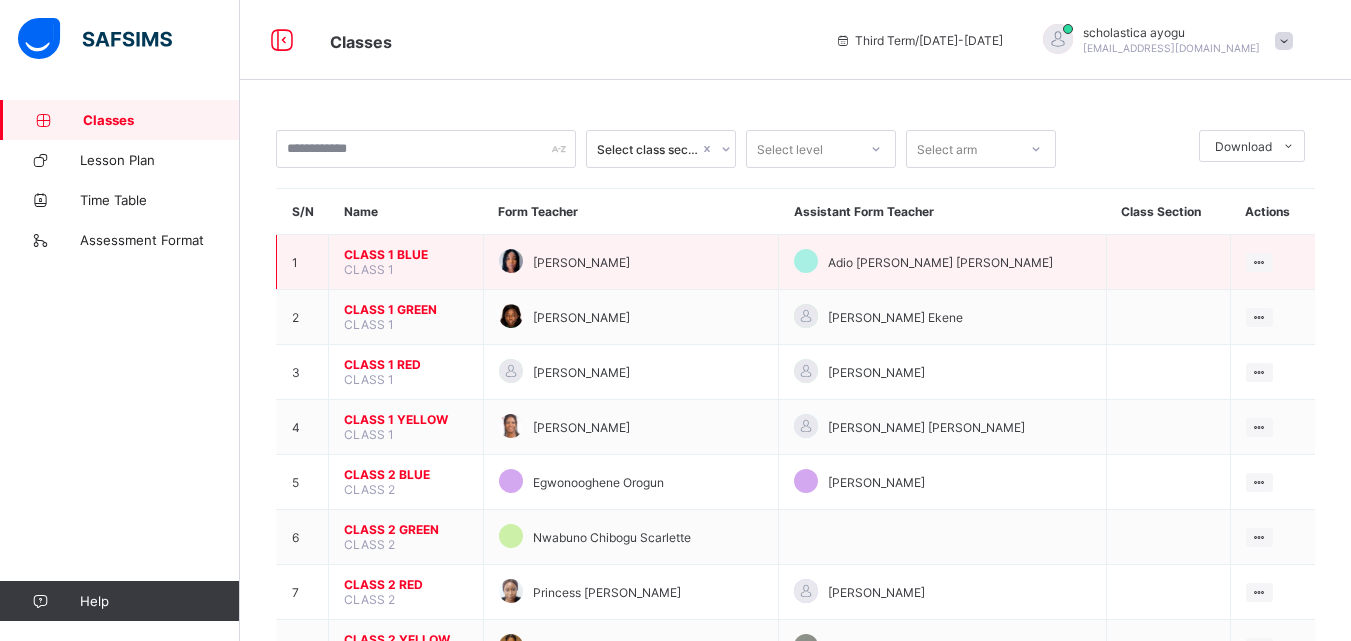 click on "CLASS 1   BLUE" at bounding box center (406, 254) 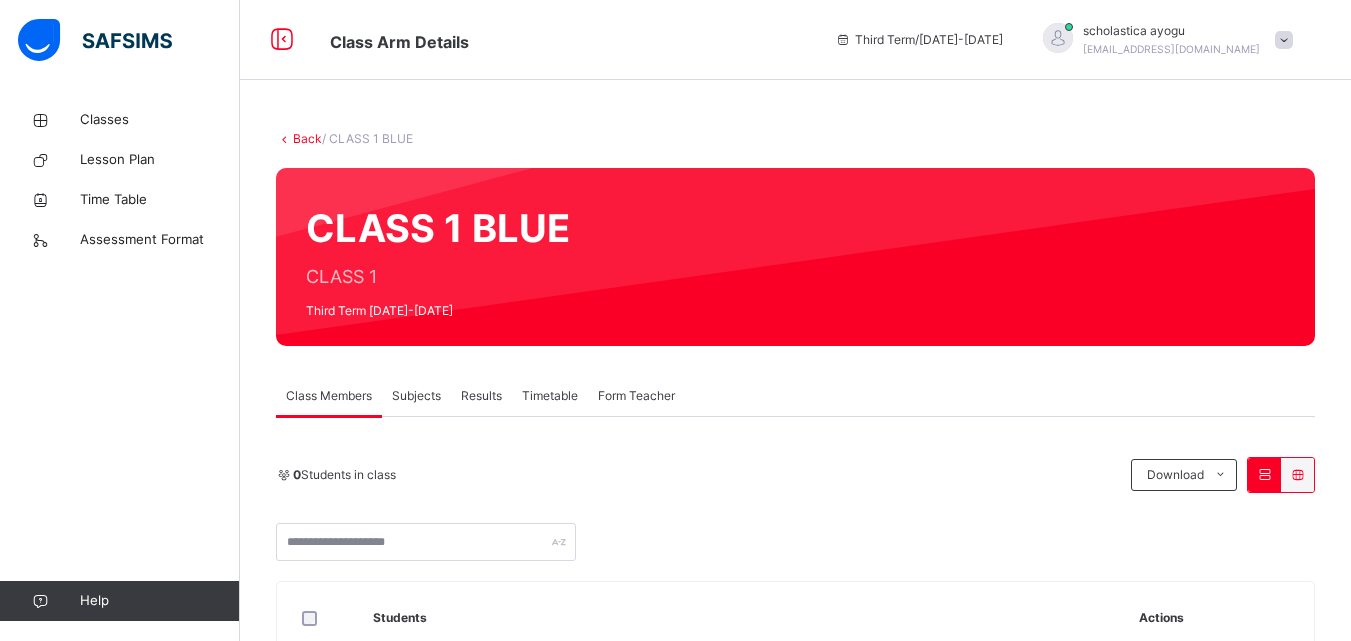 click on "Subjects" at bounding box center [416, 396] 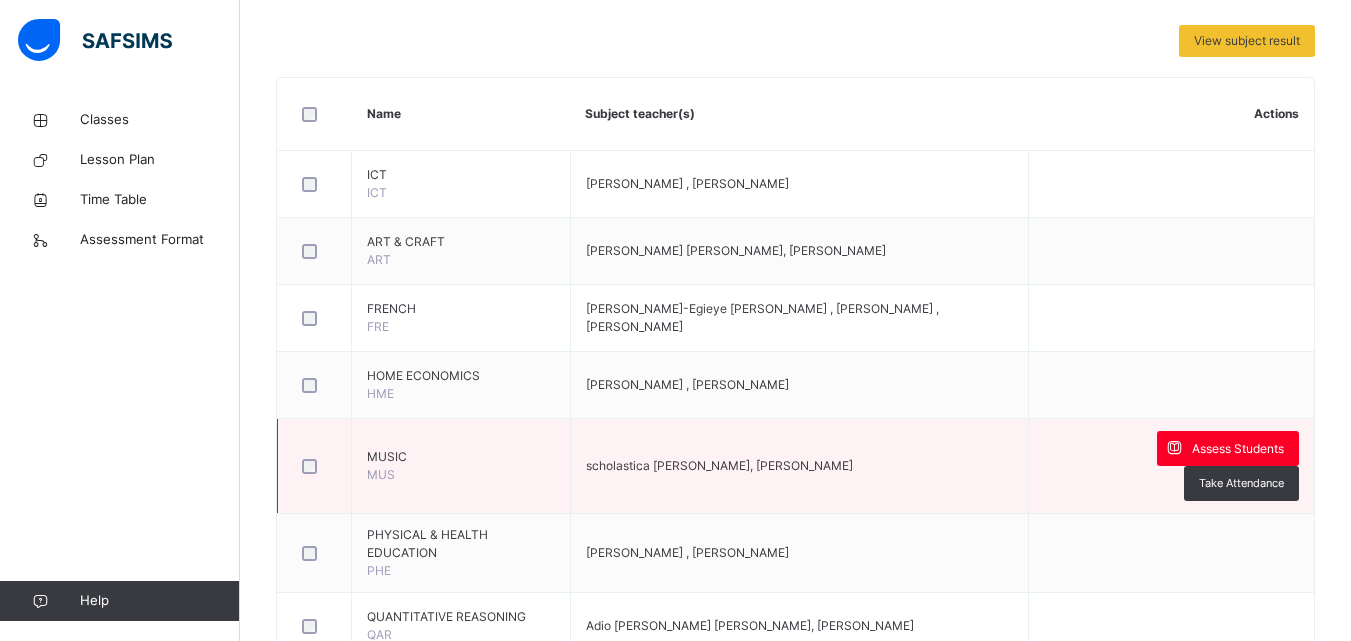scroll, scrollTop: 423, scrollLeft: 0, axis: vertical 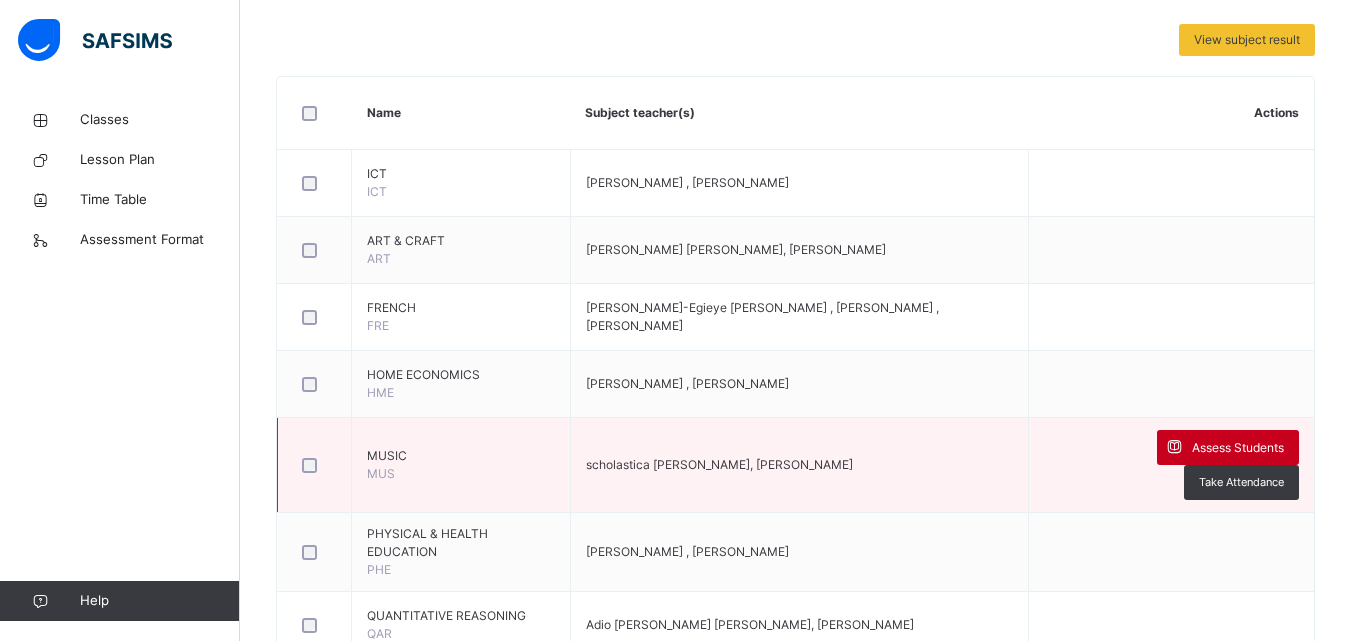 click on "Assess Students" at bounding box center [1238, 448] 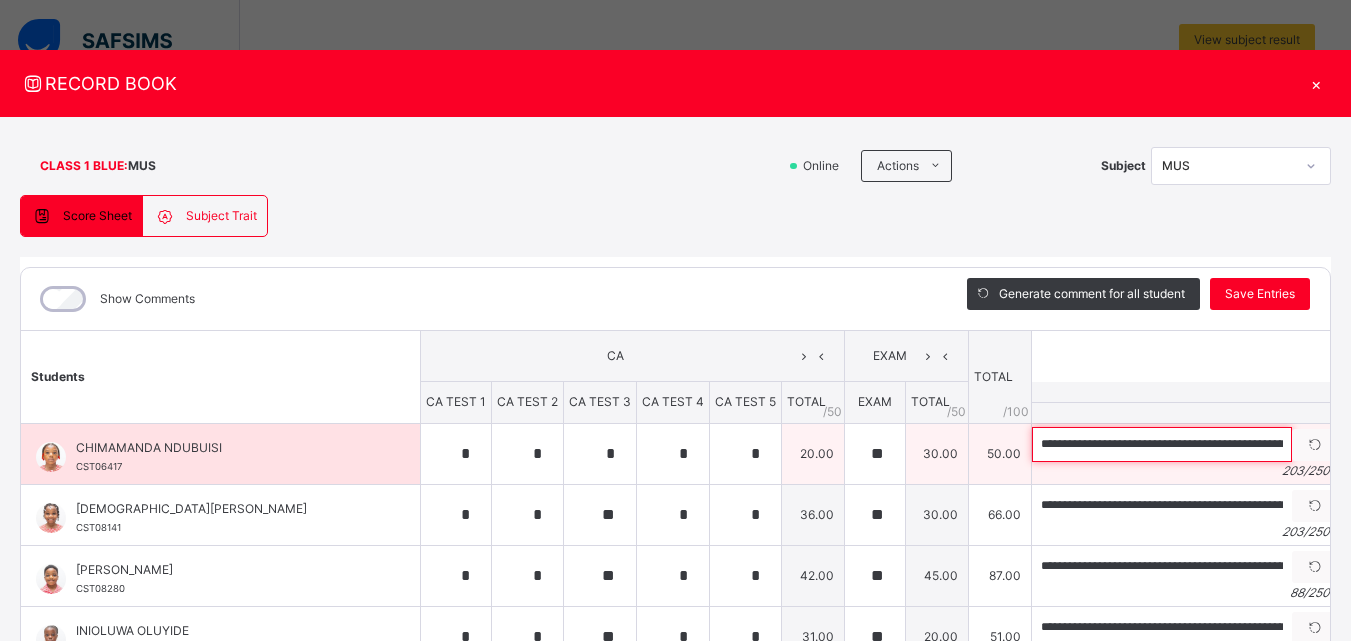 click on "**********" at bounding box center (1162, 444) 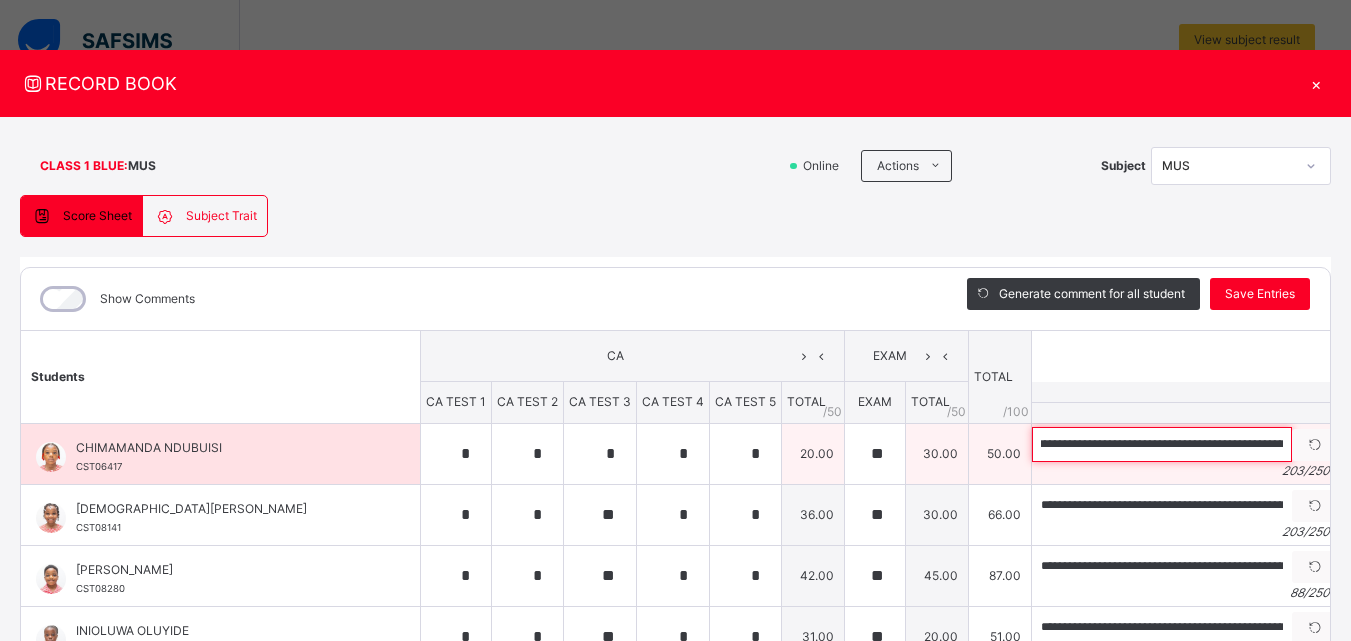 scroll, scrollTop: 0, scrollLeft: 151, axis: horizontal 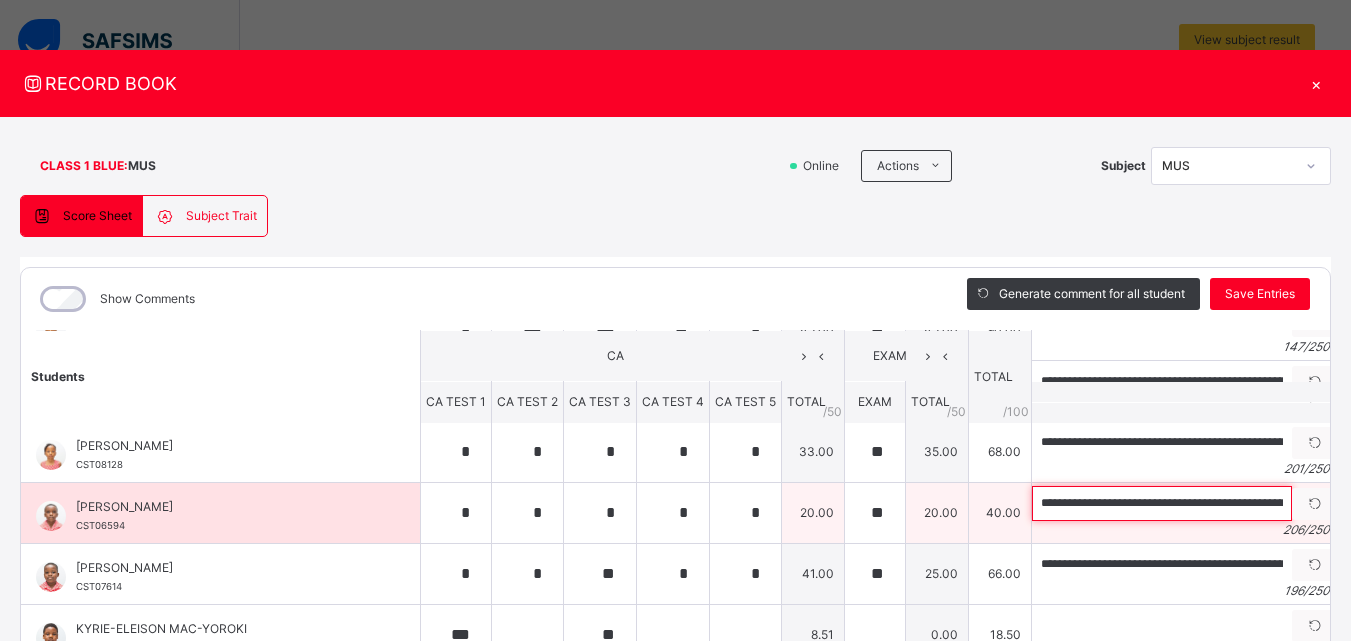 click on "**********" at bounding box center [1162, 503] 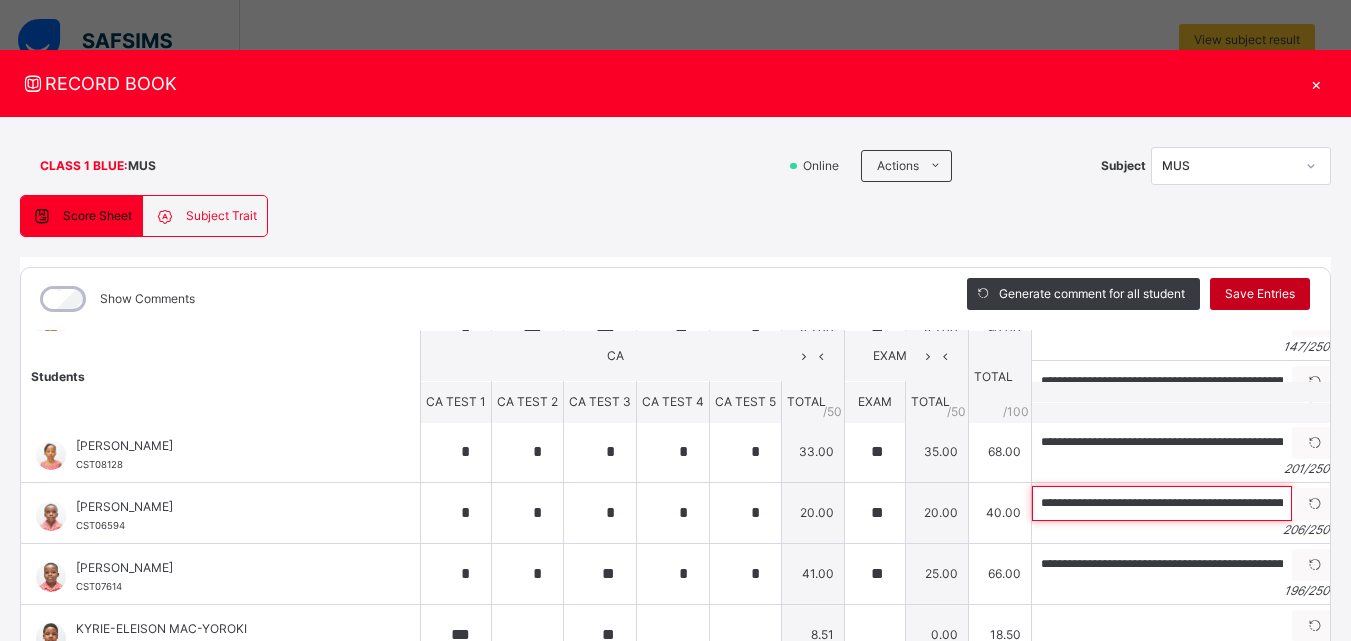 type on "**********" 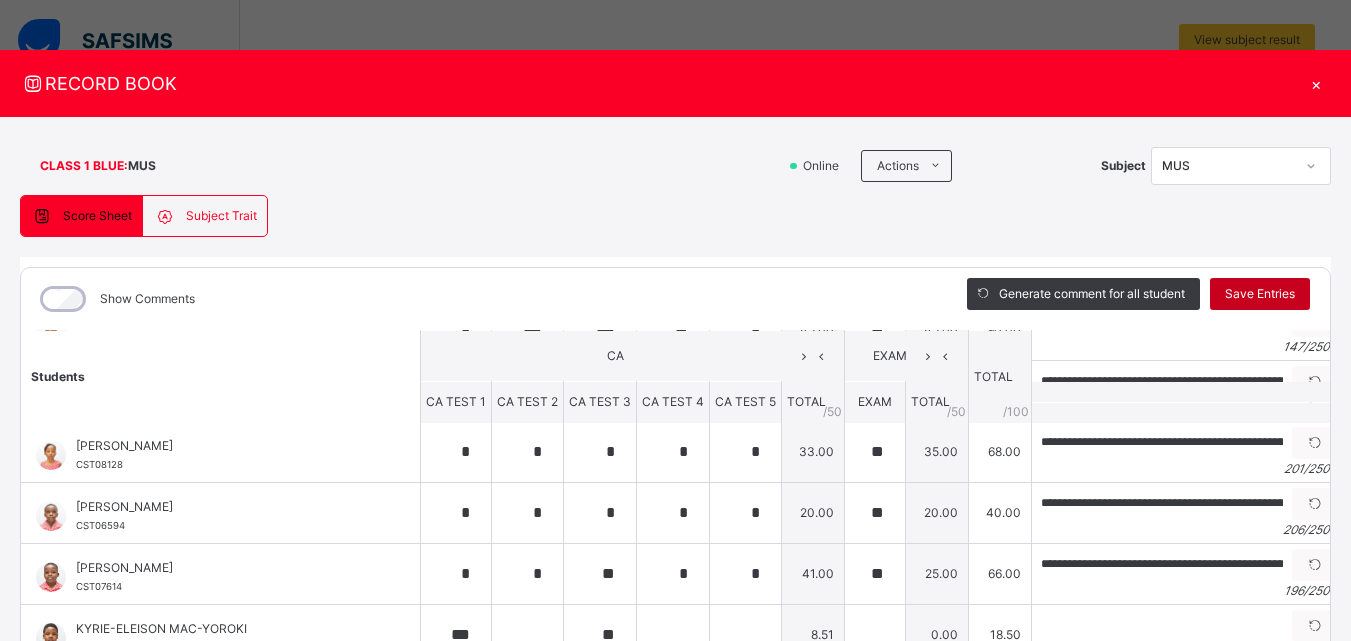 click on "Save Entries" at bounding box center [1260, 294] 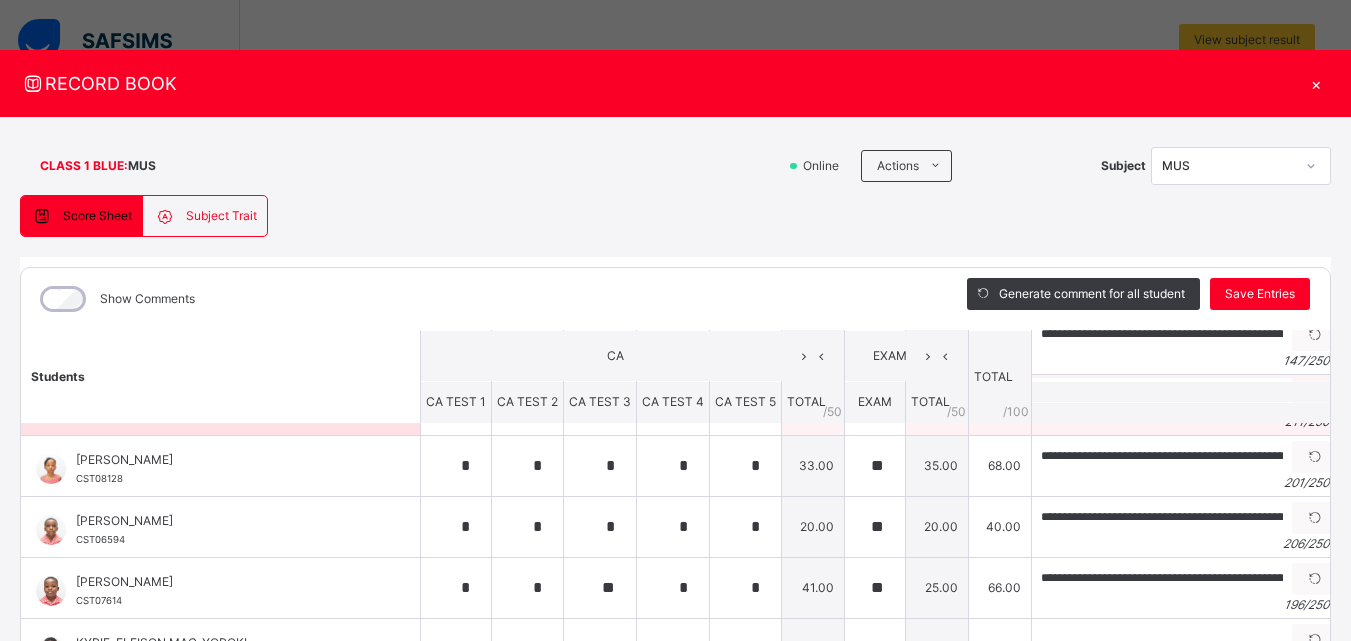 scroll, scrollTop: 360, scrollLeft: 0, axis: vertical 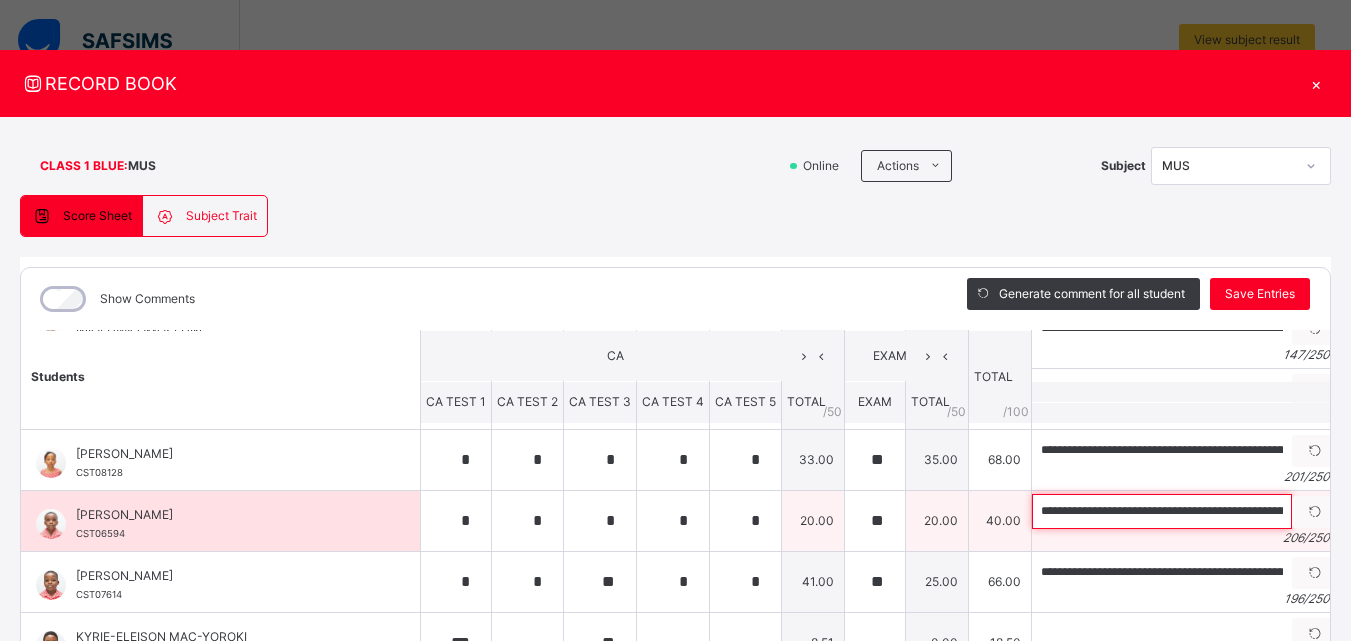 click on "**********" at bounding box center [1162, 511] 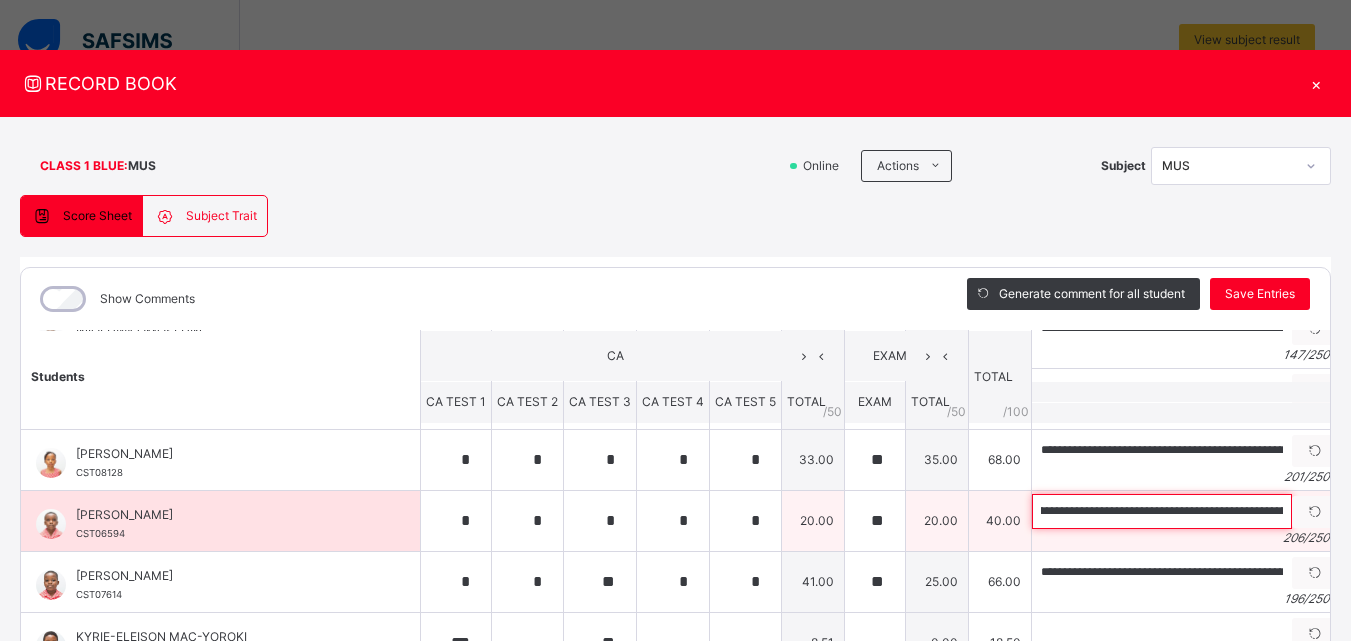 scroll, scrollTop: 0, scrollLeft: 0, axis: both 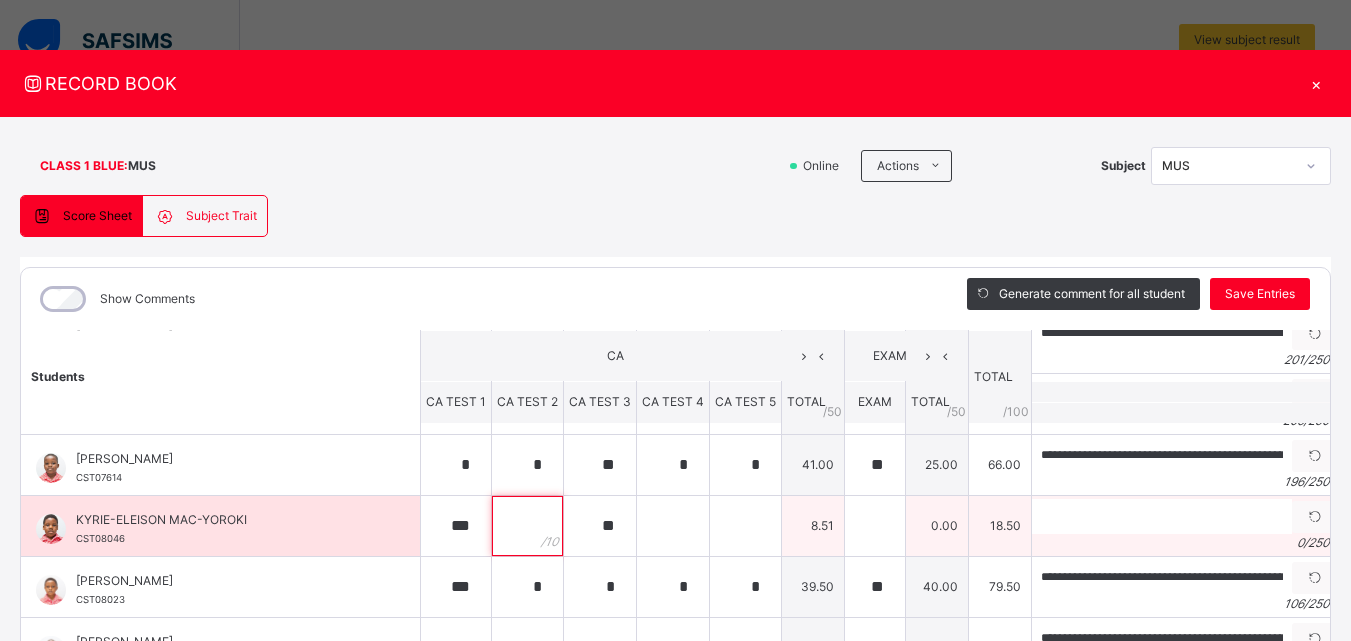 click at bounding box center (527, 526) 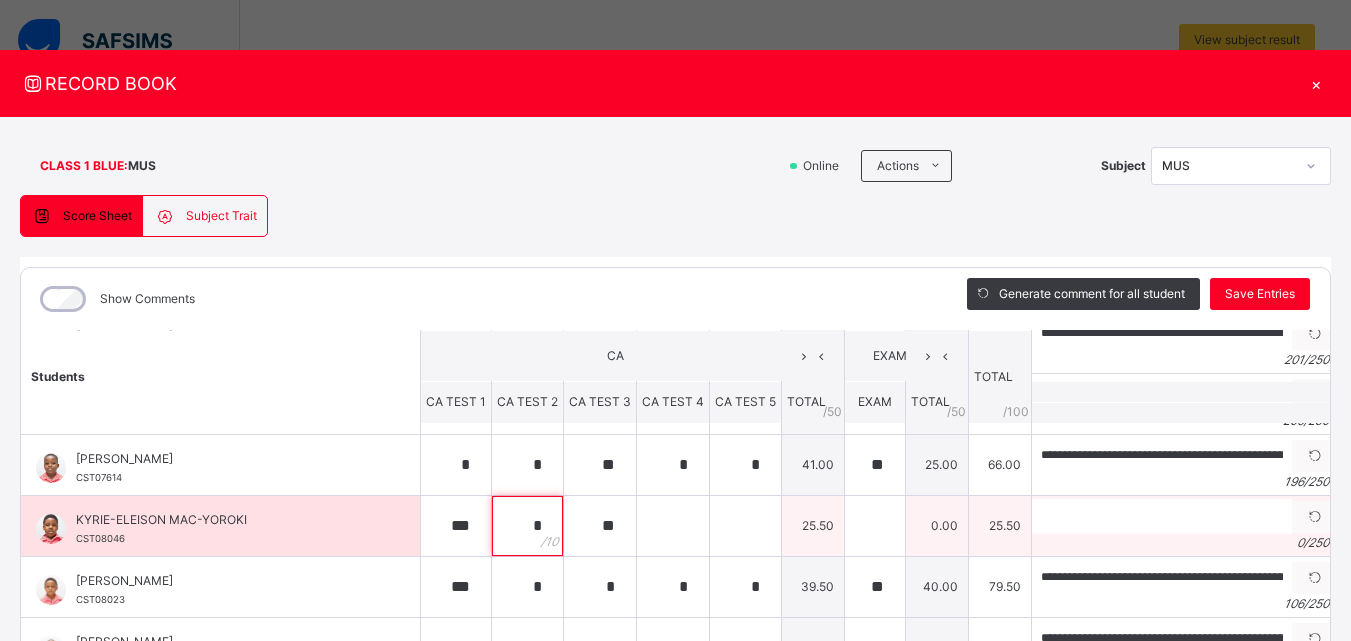 type on "*" 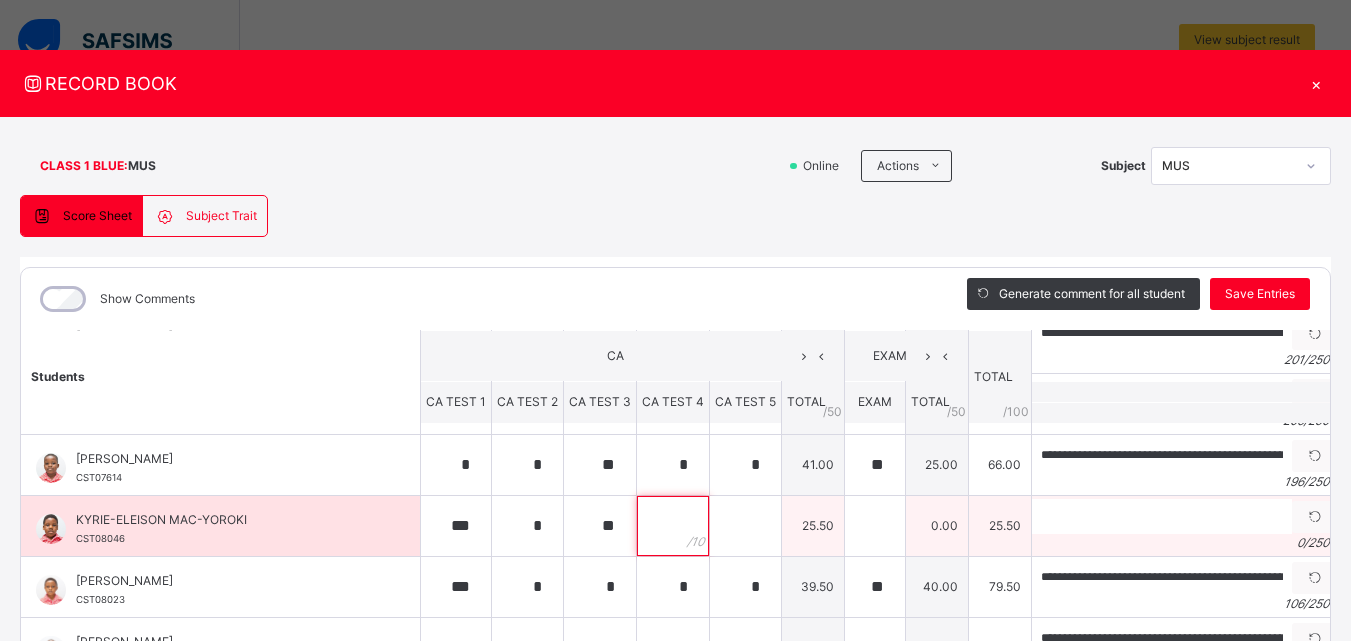 click at bounding box center (673, 526) 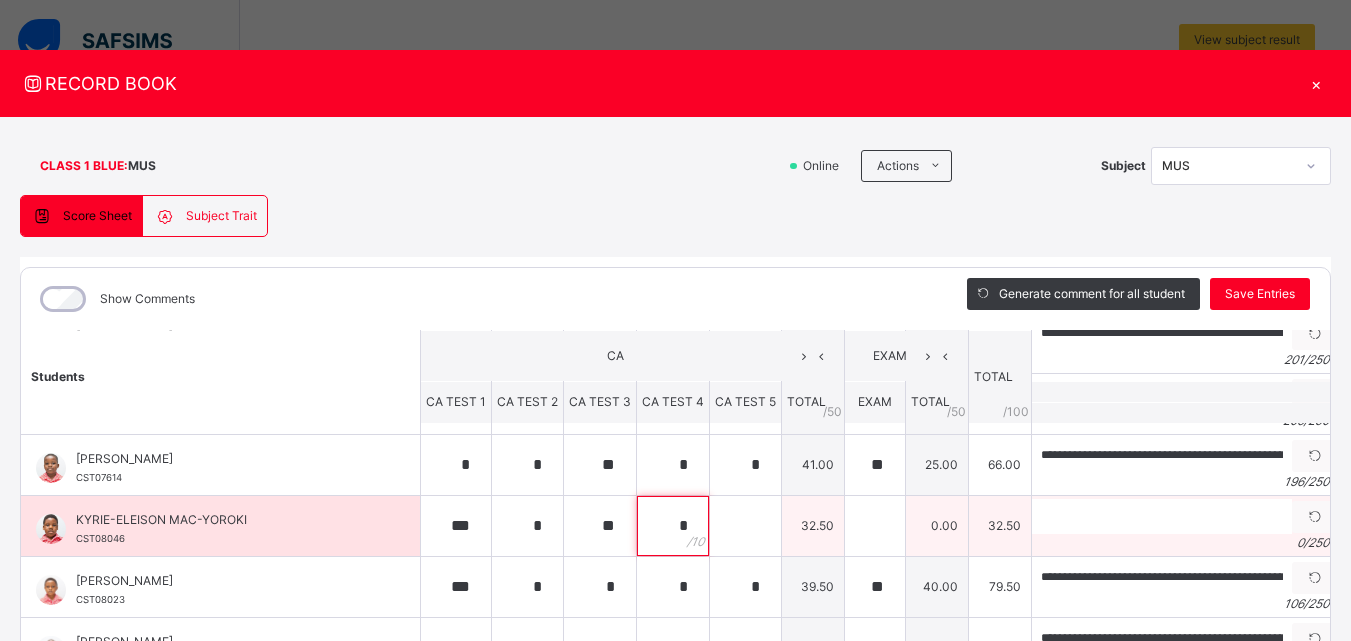 type on "*" 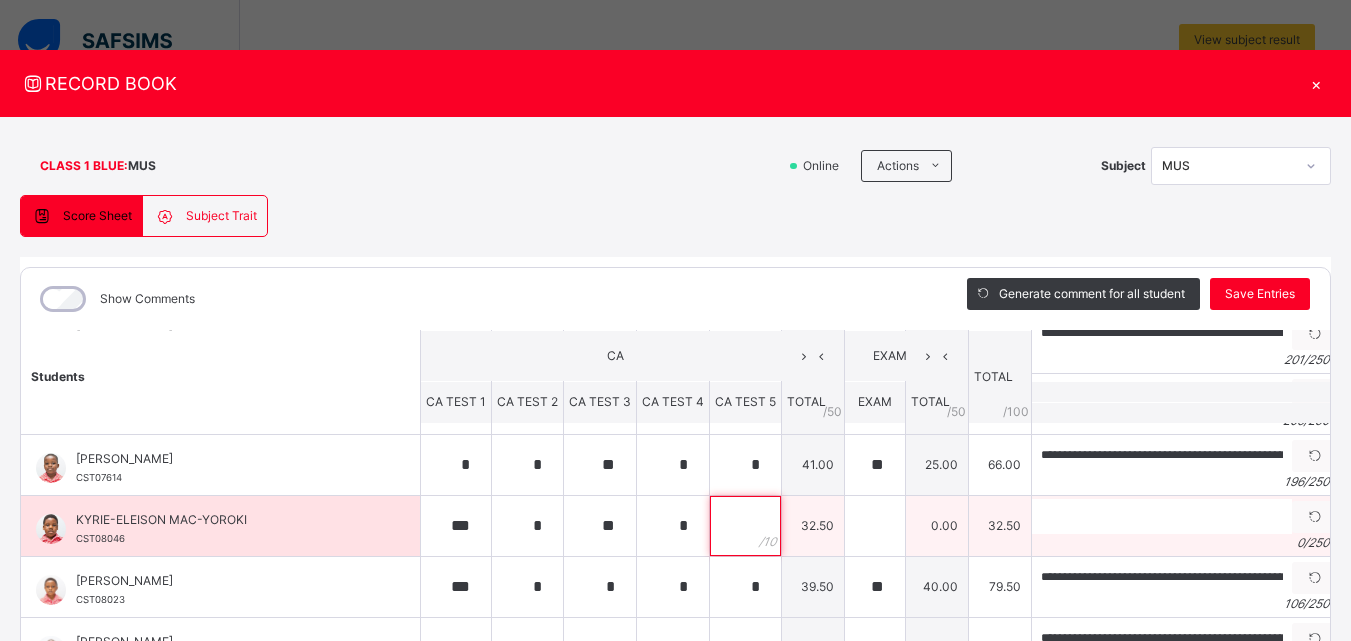 click at bounding box center [745, 526] 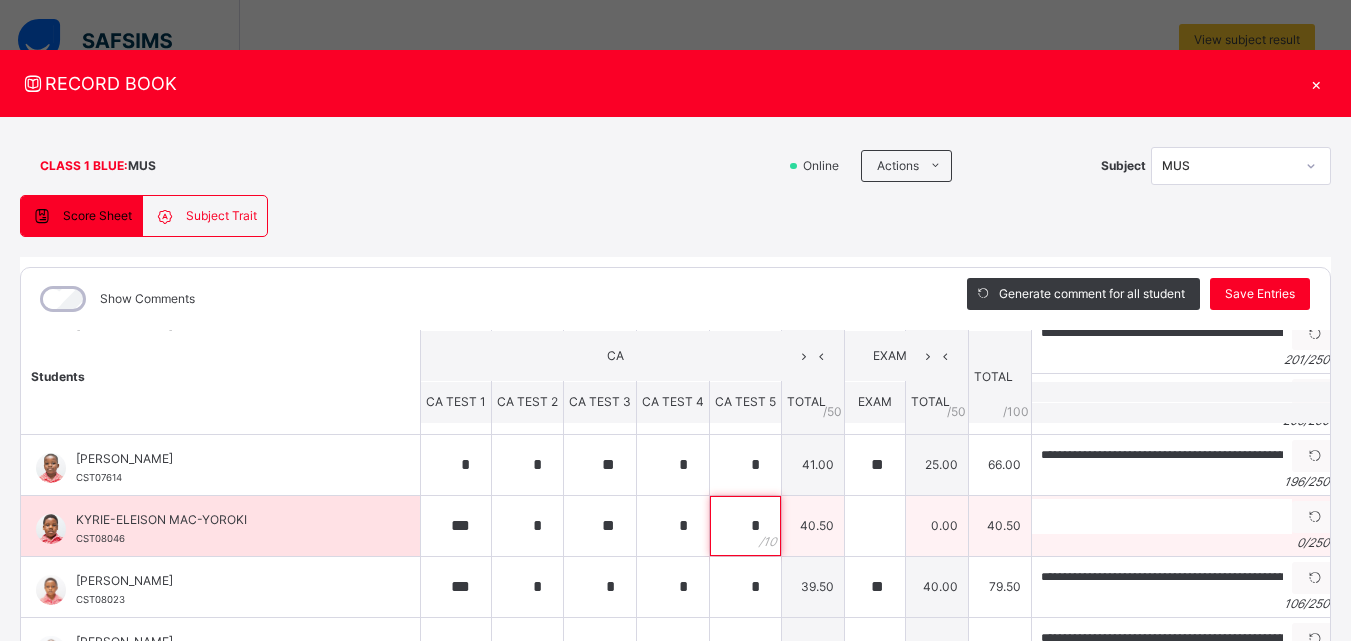 type on "*" 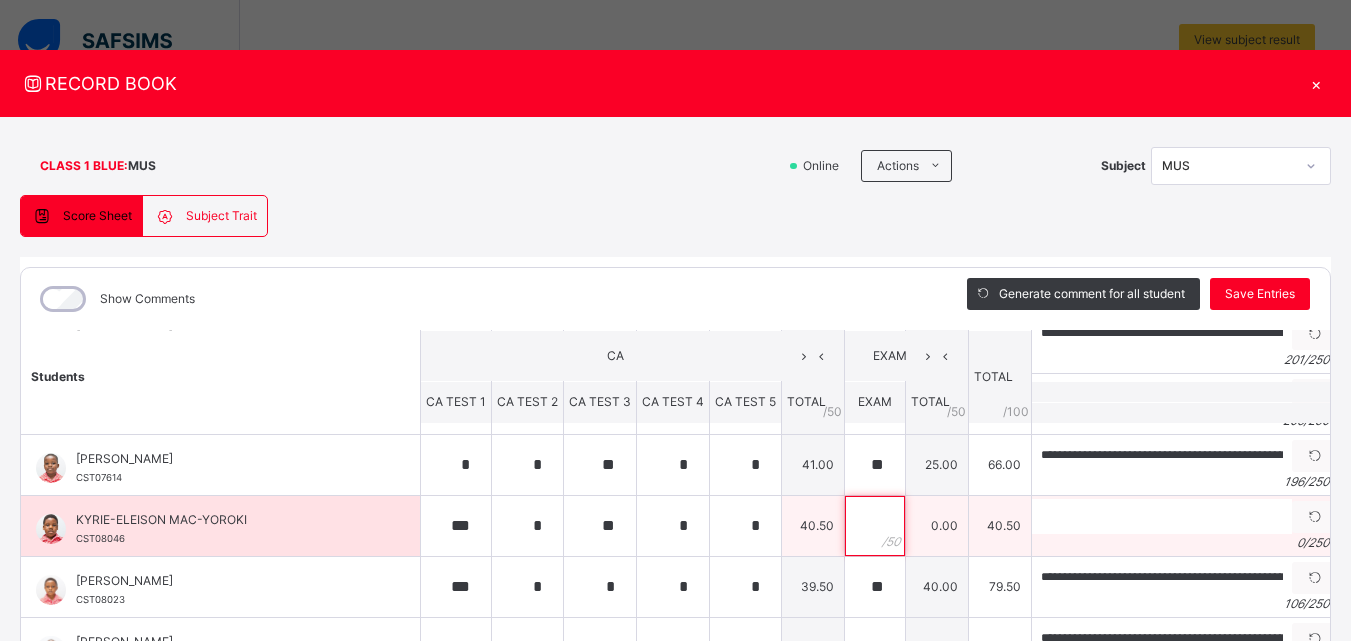 click at bounding box center (875, 526) 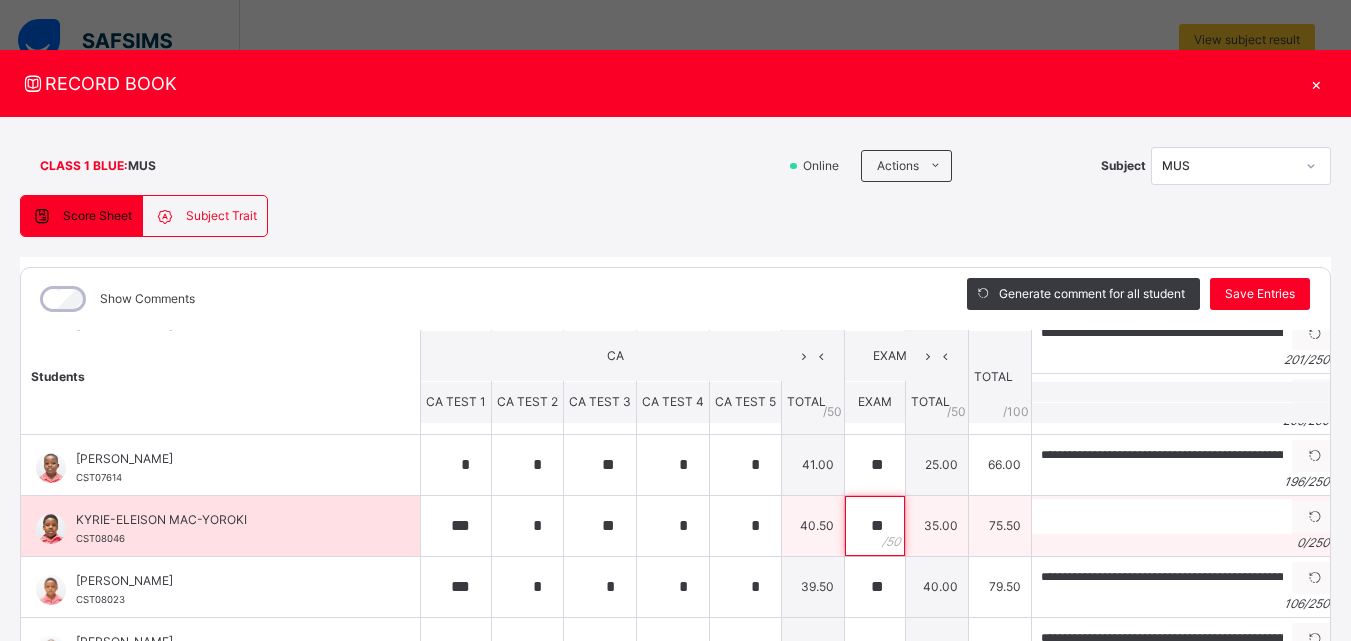 type on "**" 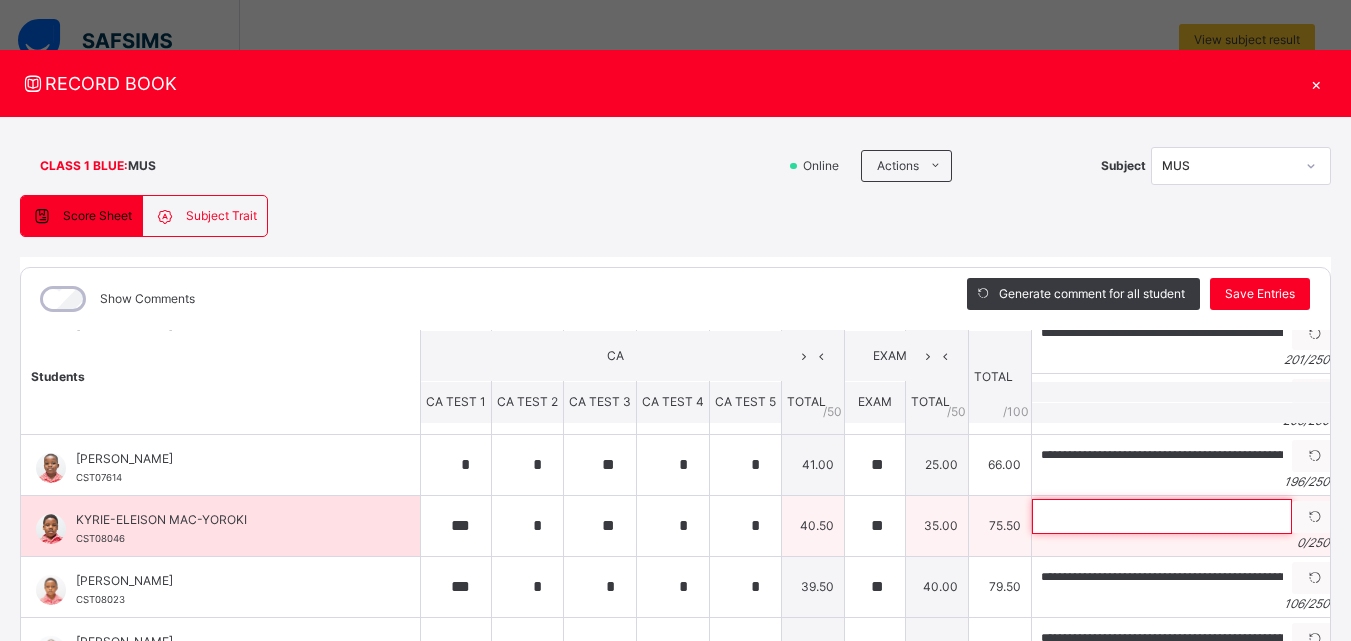 click at bounding box center (1162, 516) 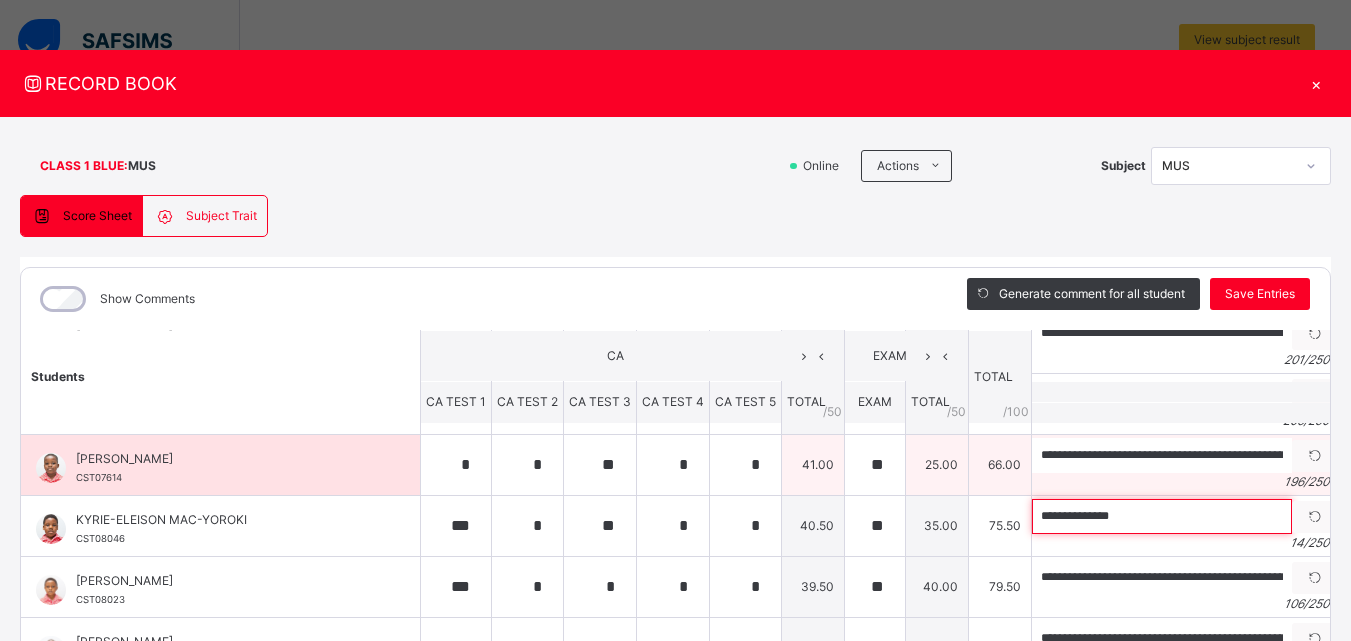 paste on "**********" 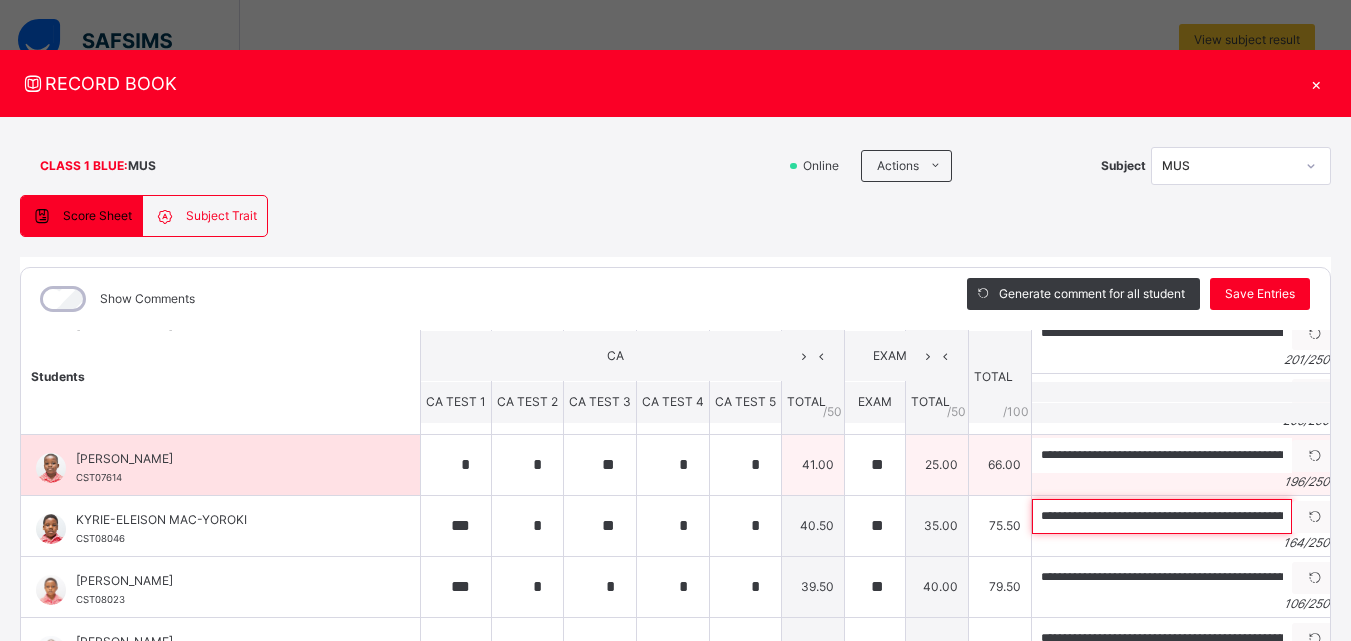 scroll, scrollTop: 0, scrollLeft: 691, axis: horizontal 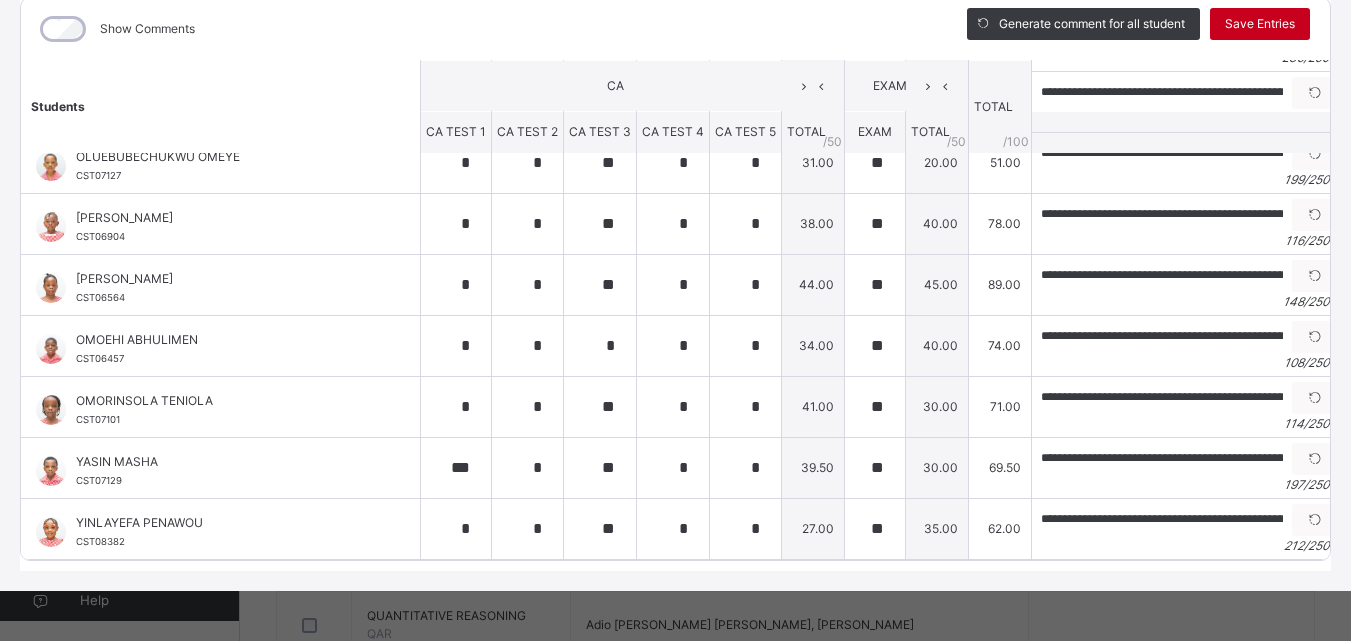 type on "**********" 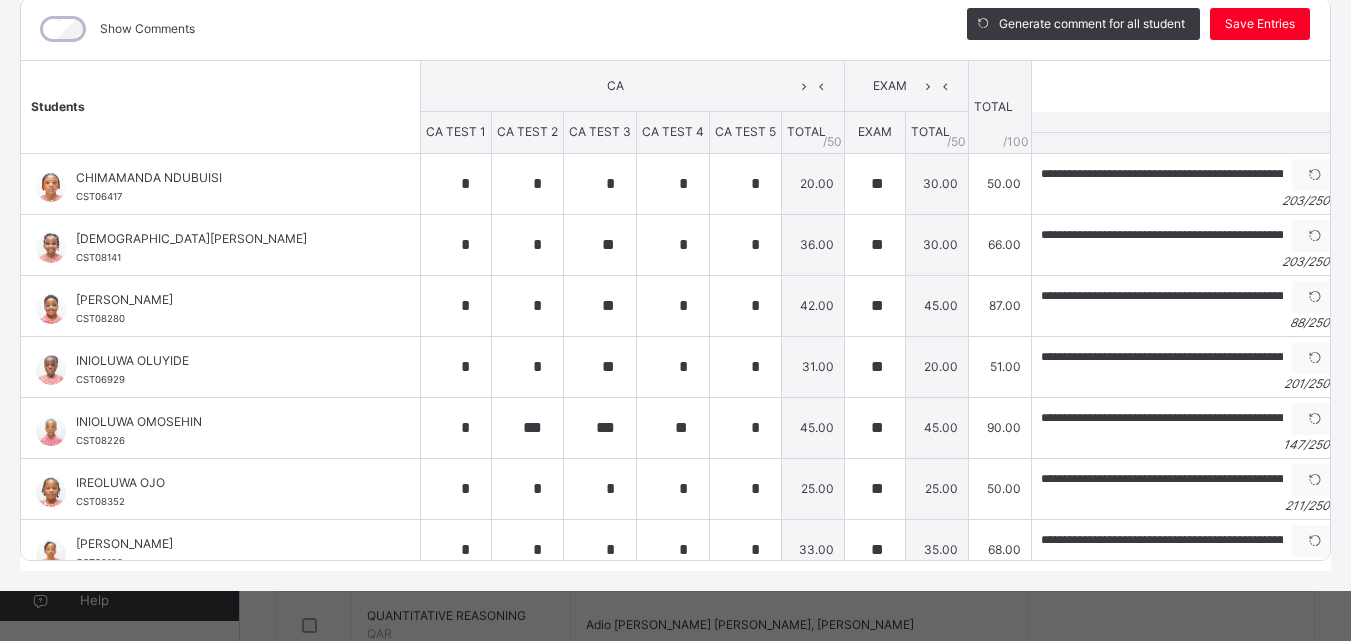 scroll, scrollTop: 0, scrollLeft: 0, axis: both 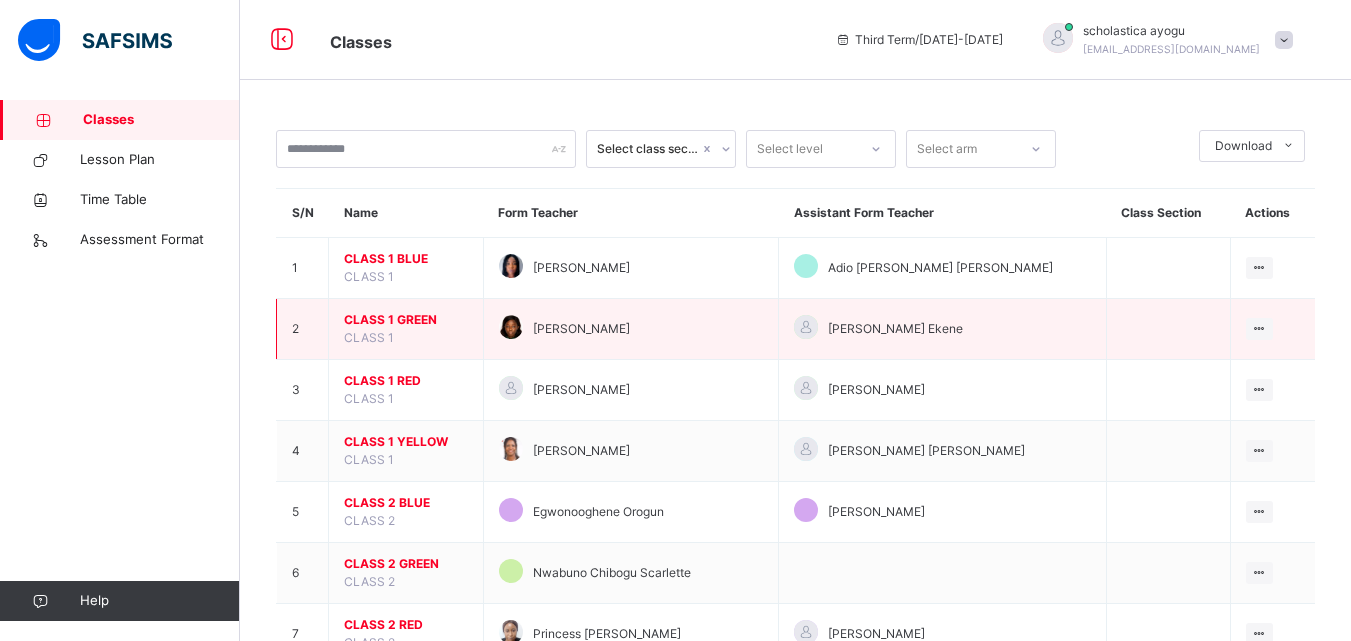 click on "CLASS 1   GREEN" at bounding box center (406, 320) 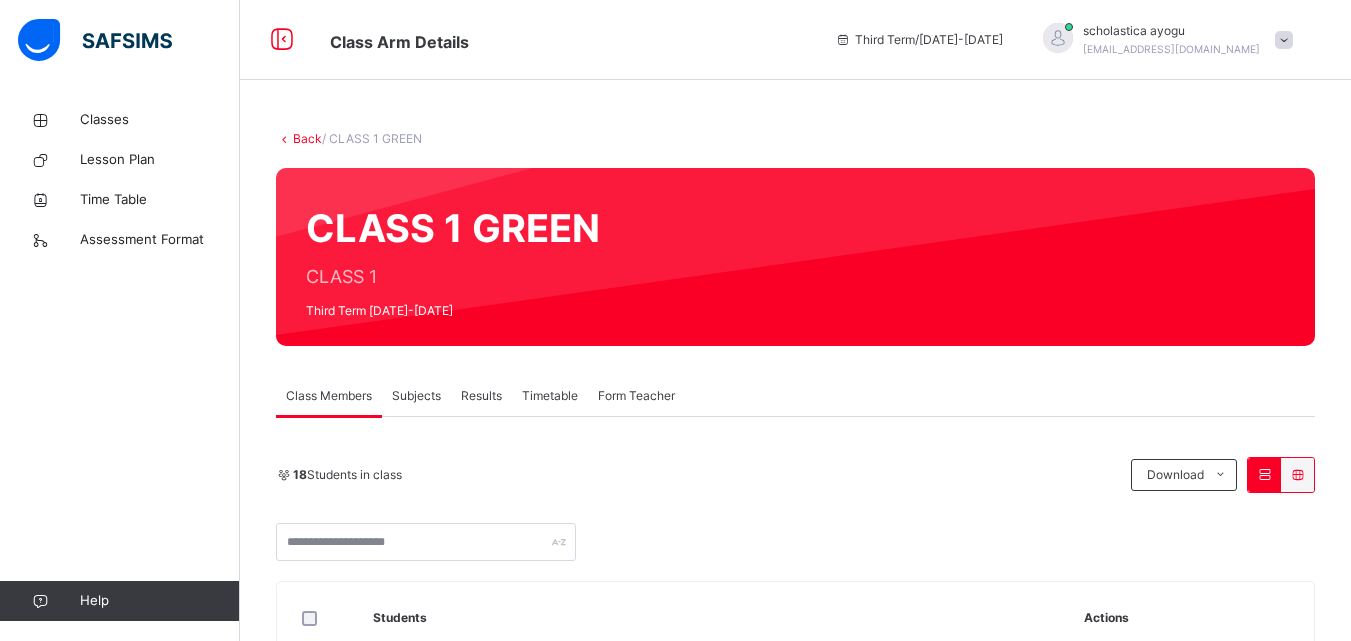 click on "Subjects" at bounding box center [416, 396] 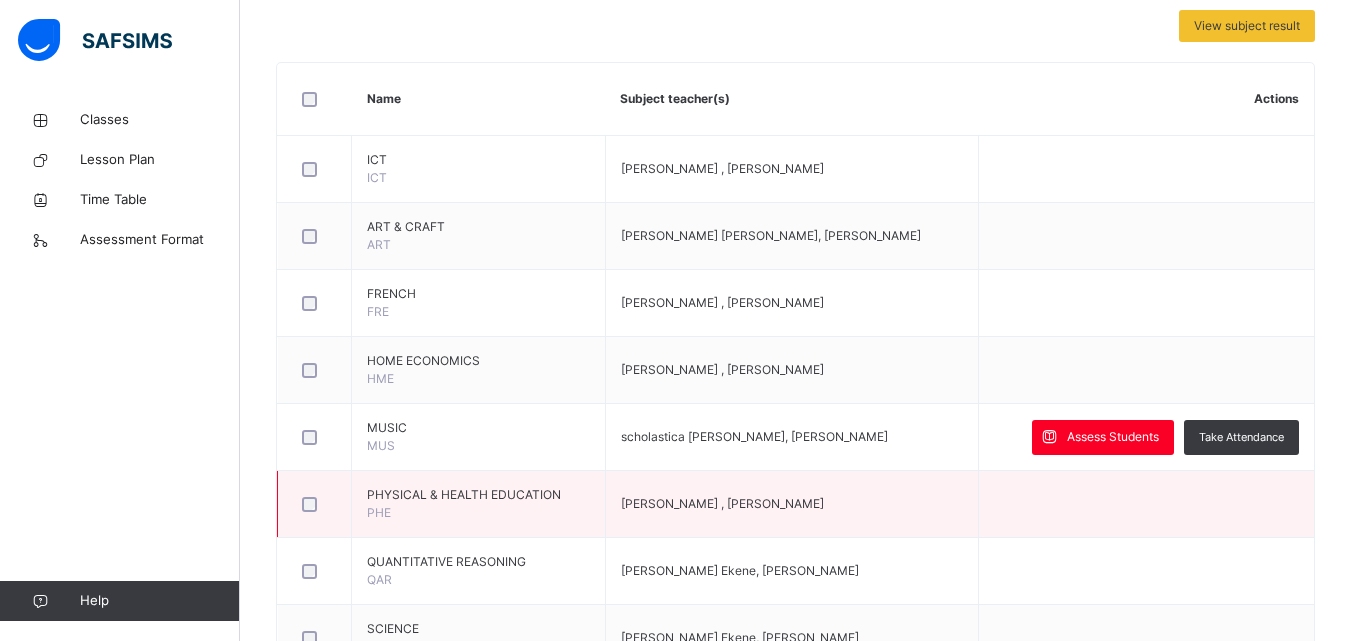 scroll, scrollTop: 449, scrollLeft: 0, axis: vertical 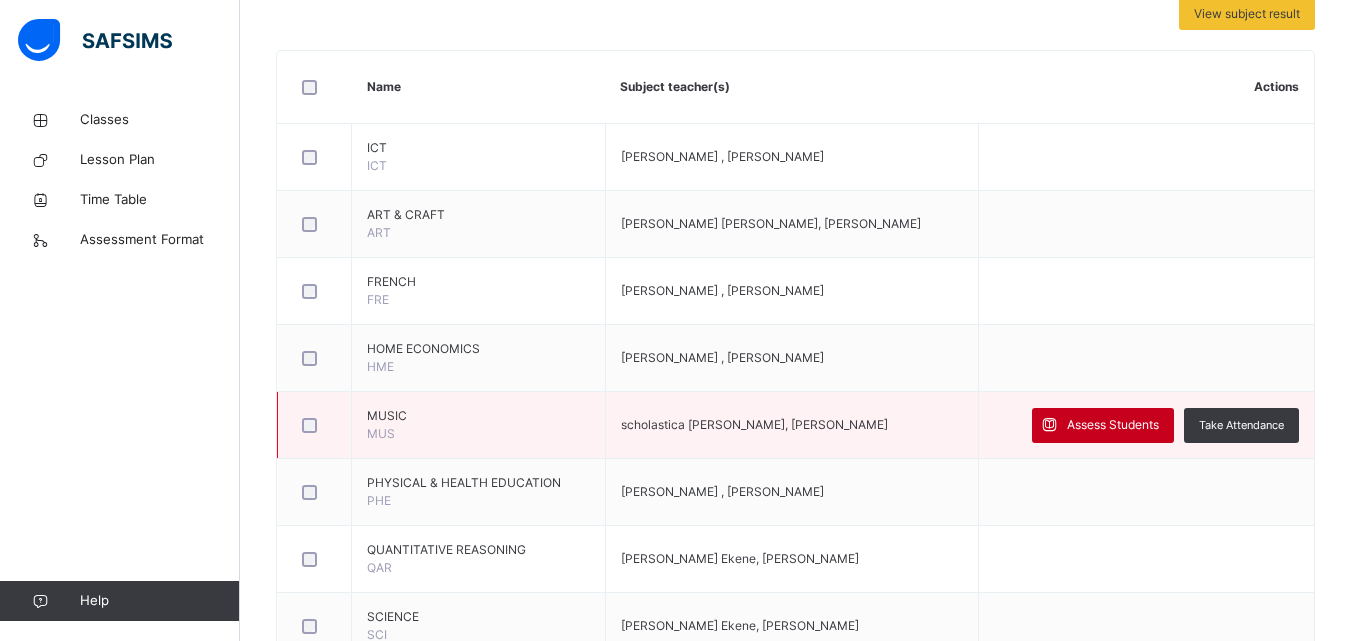 click on "Assess Students" at bounding box center (1113, 425) 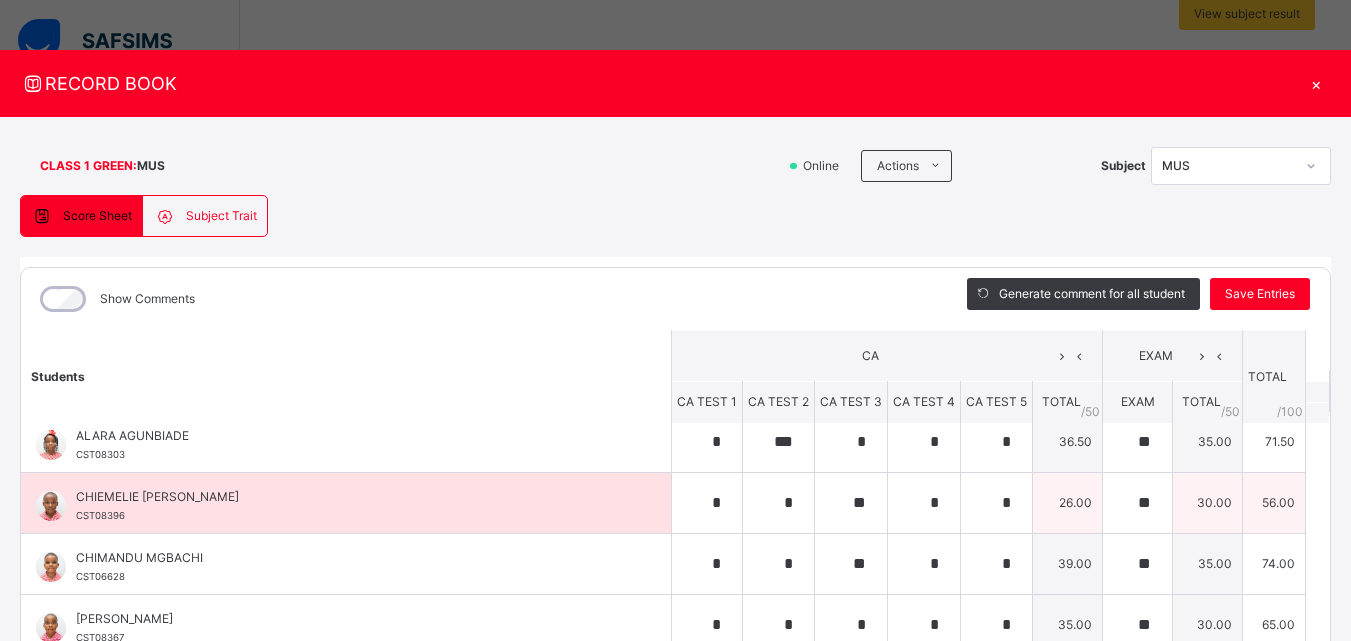 scroll, scrollTop: 11, scrollLeft: 0, axis: vertical 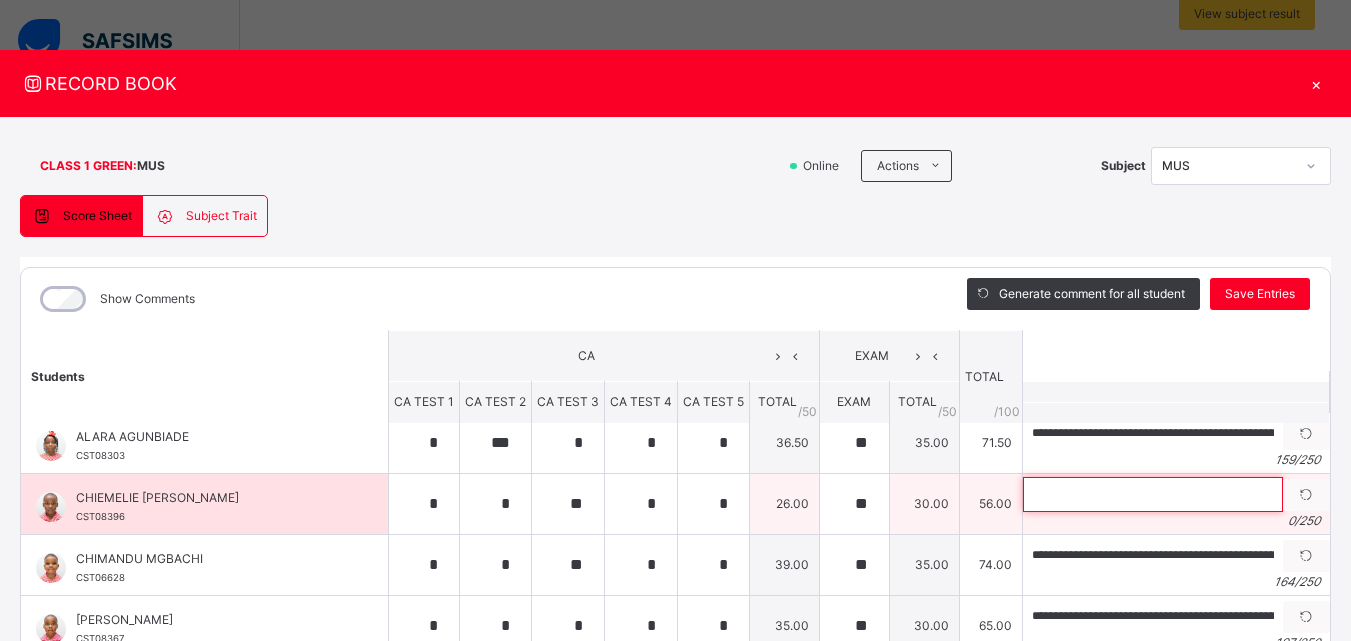 click at bounding box center [1153, 494] 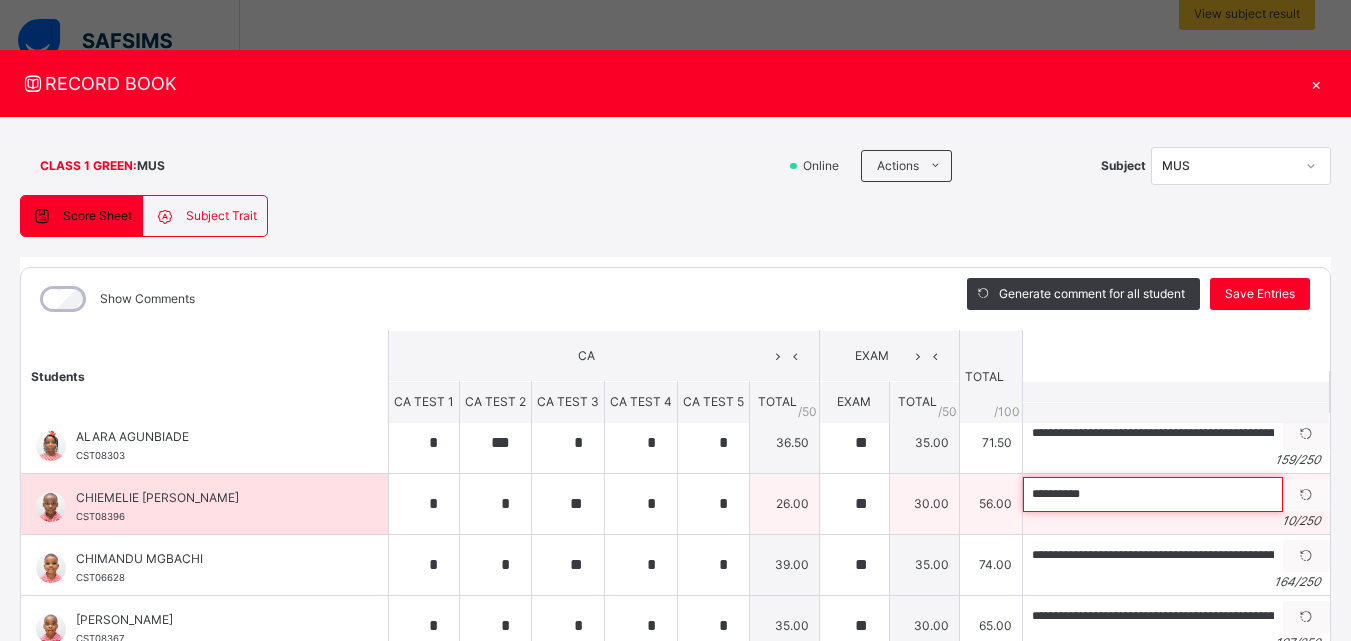 paste on "**********" 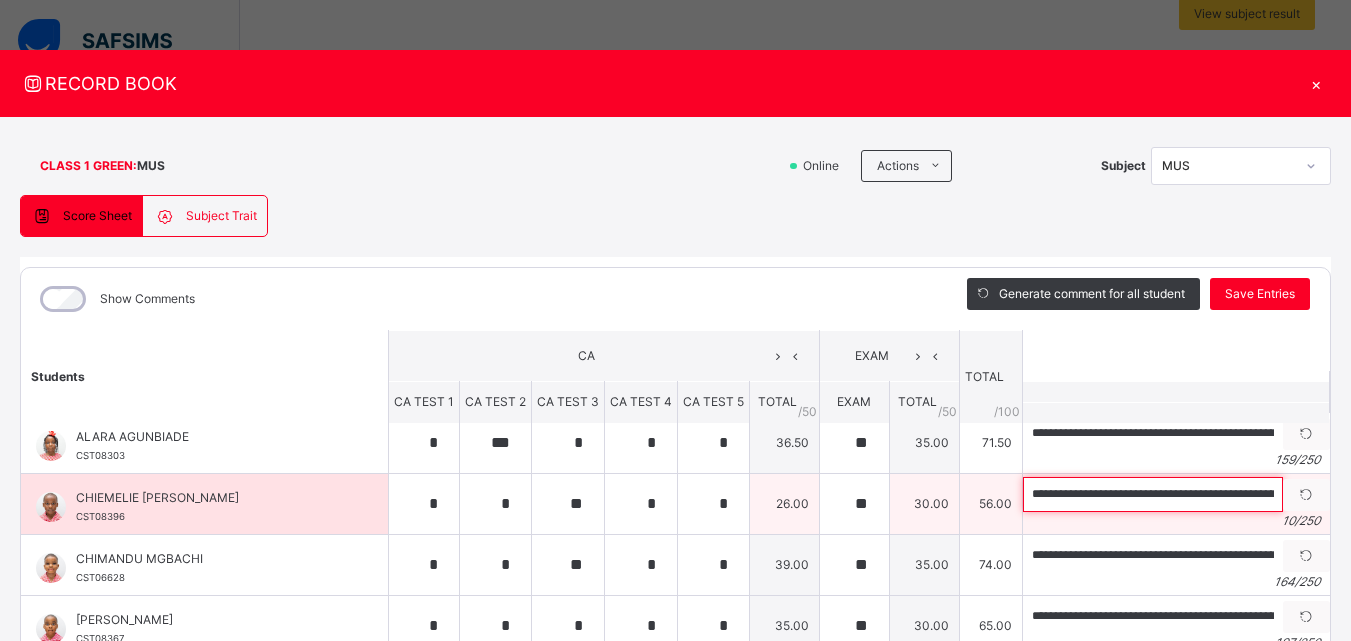 scroll, scrollTop: 0, scrollLeft: 950, axis: horizontal 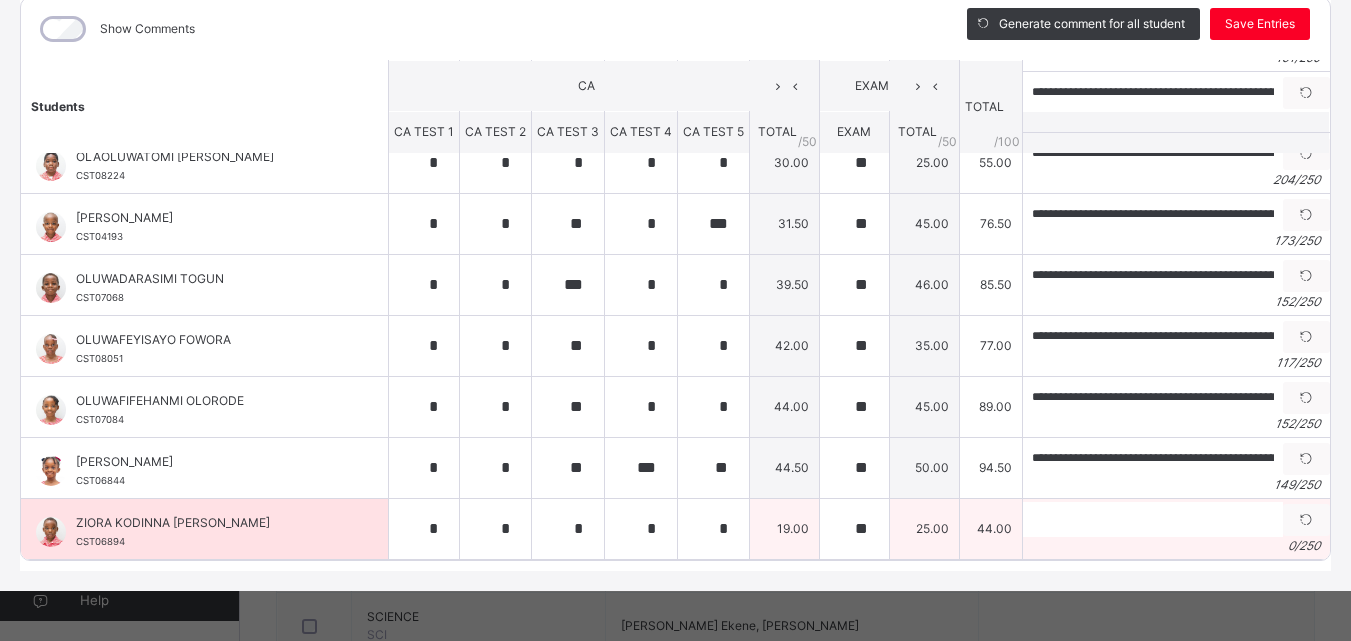 type on "**********" 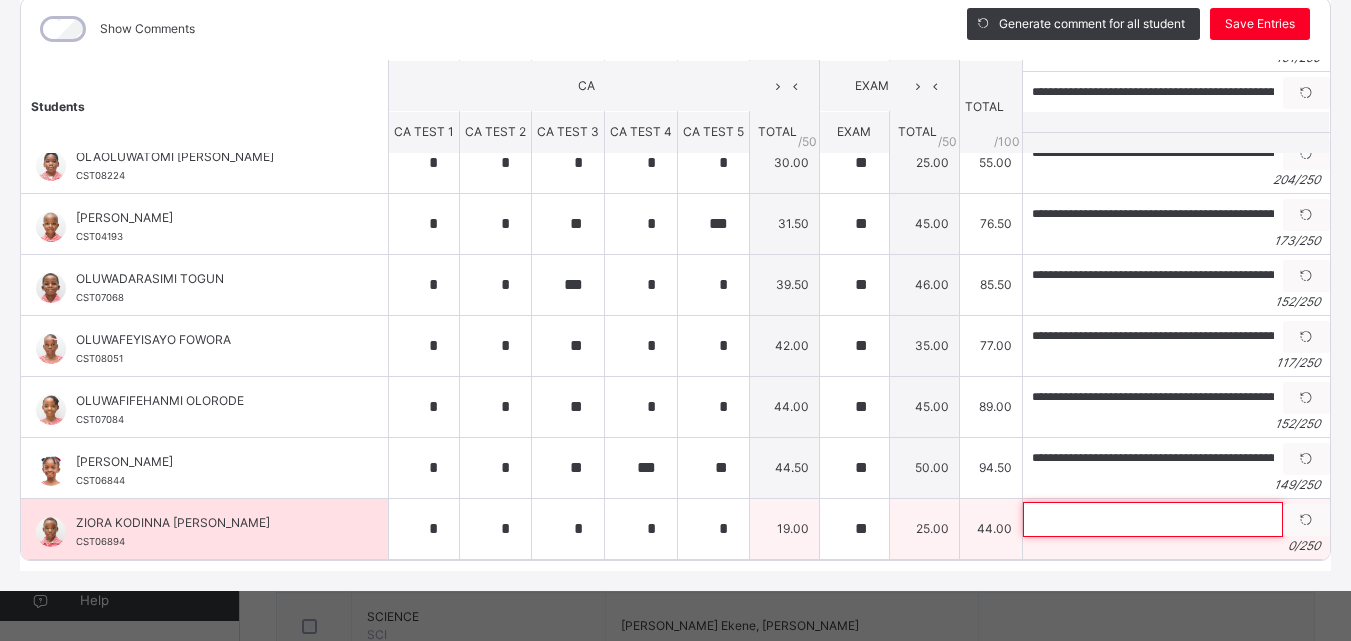 scroll, scrollTop: 0, scrollLeft: 0, axis: both 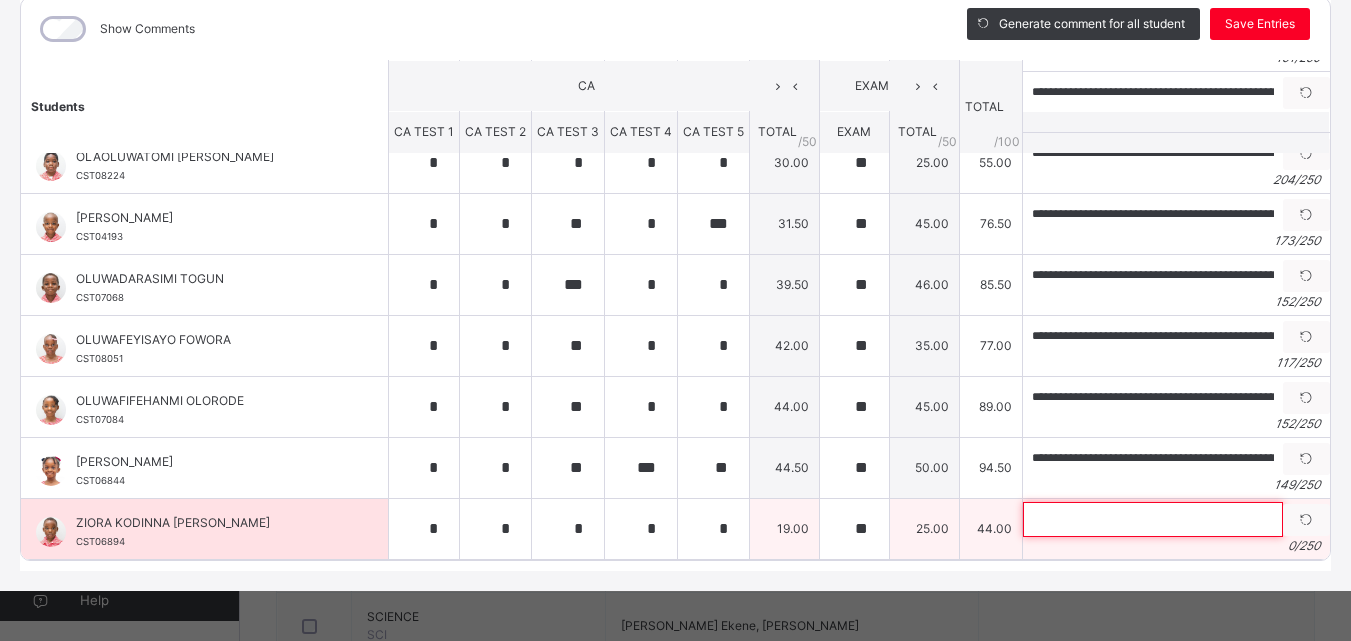 click at bounding box center [1153, 519] 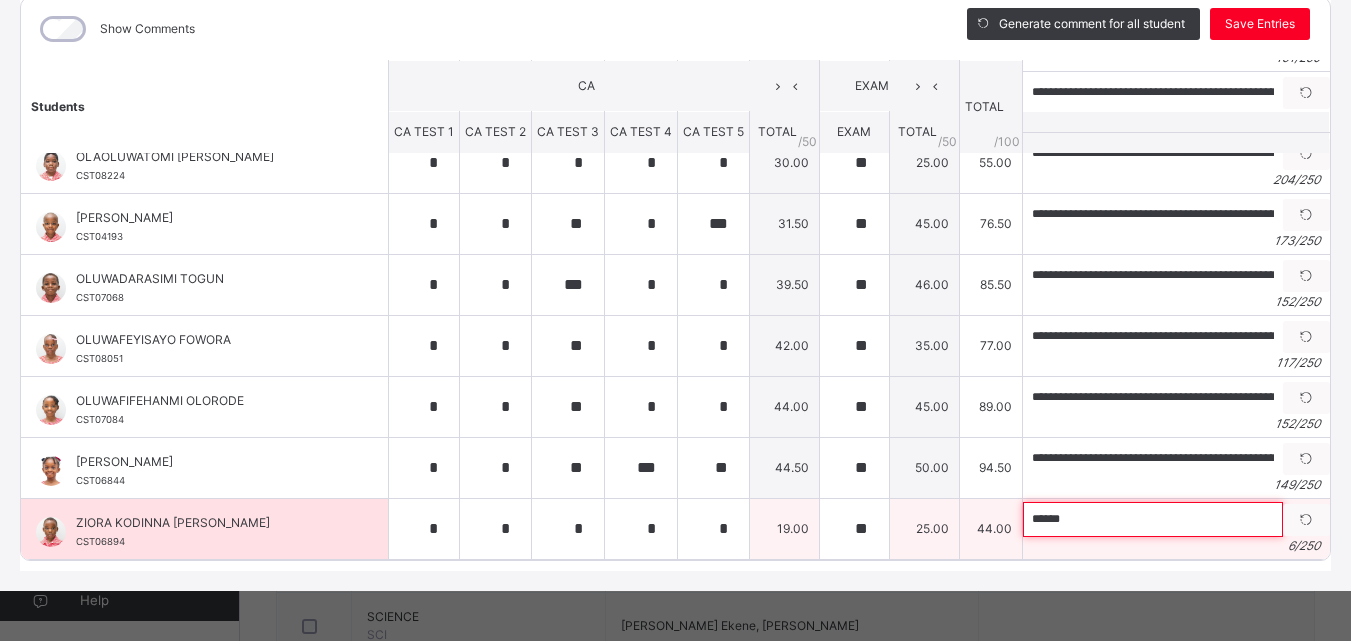 paste on "**********" 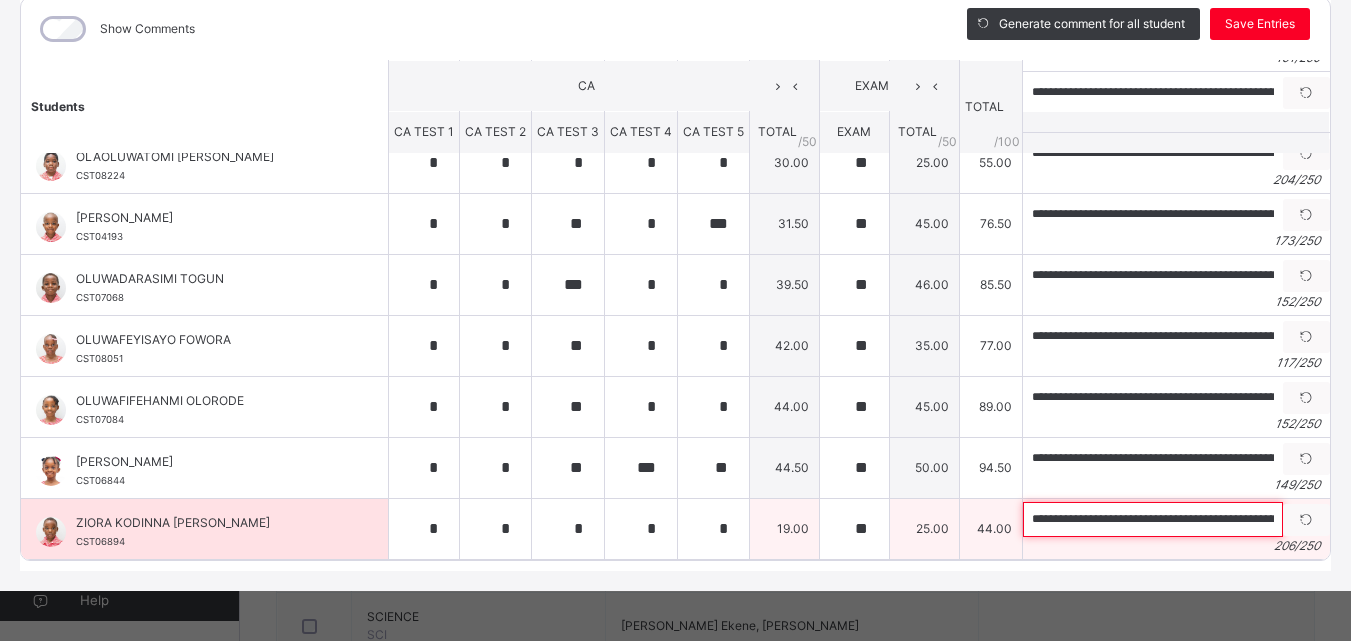 scroll, scrollTop: 0, scrollLeft: 923, axis: horizontal 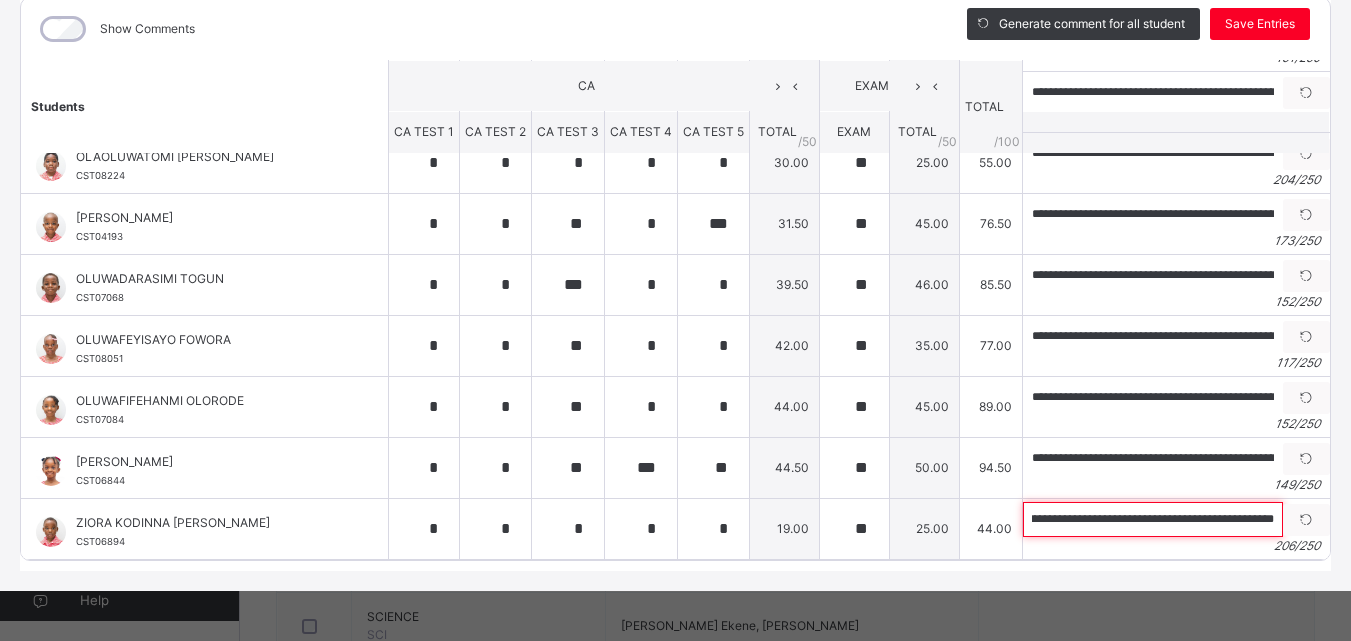 type on "**********" 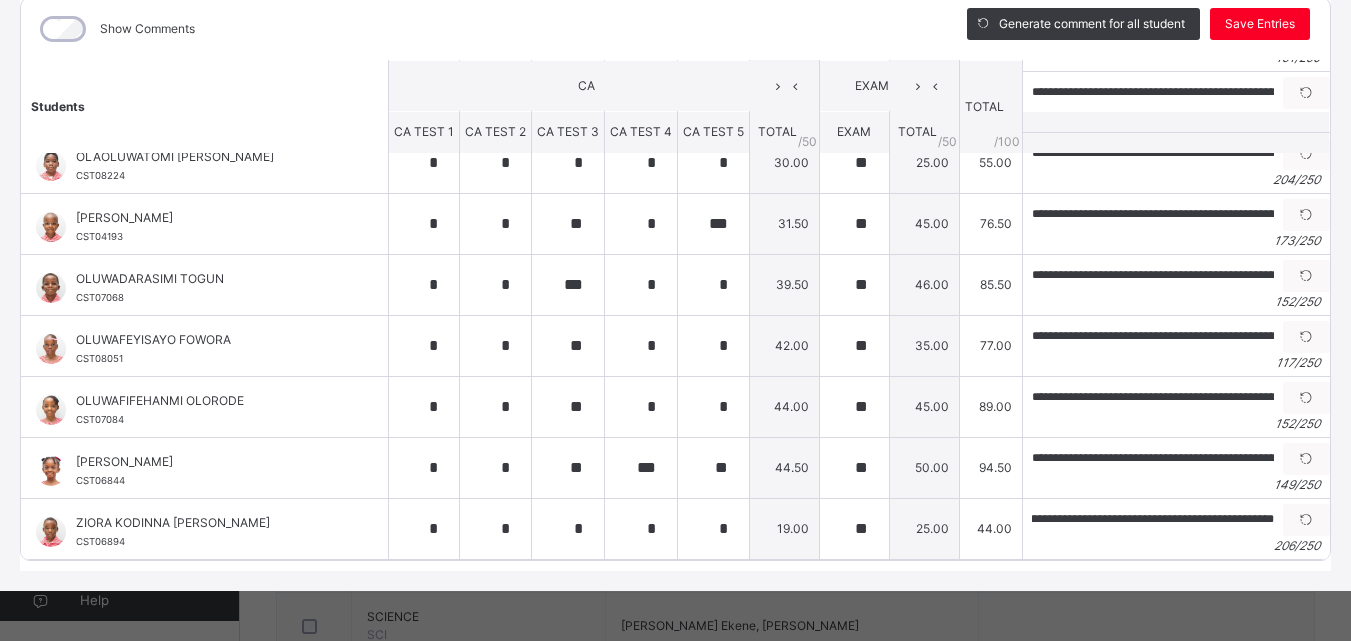 scroll, scrollTop: 0, scrollLeft: 0, axis: both 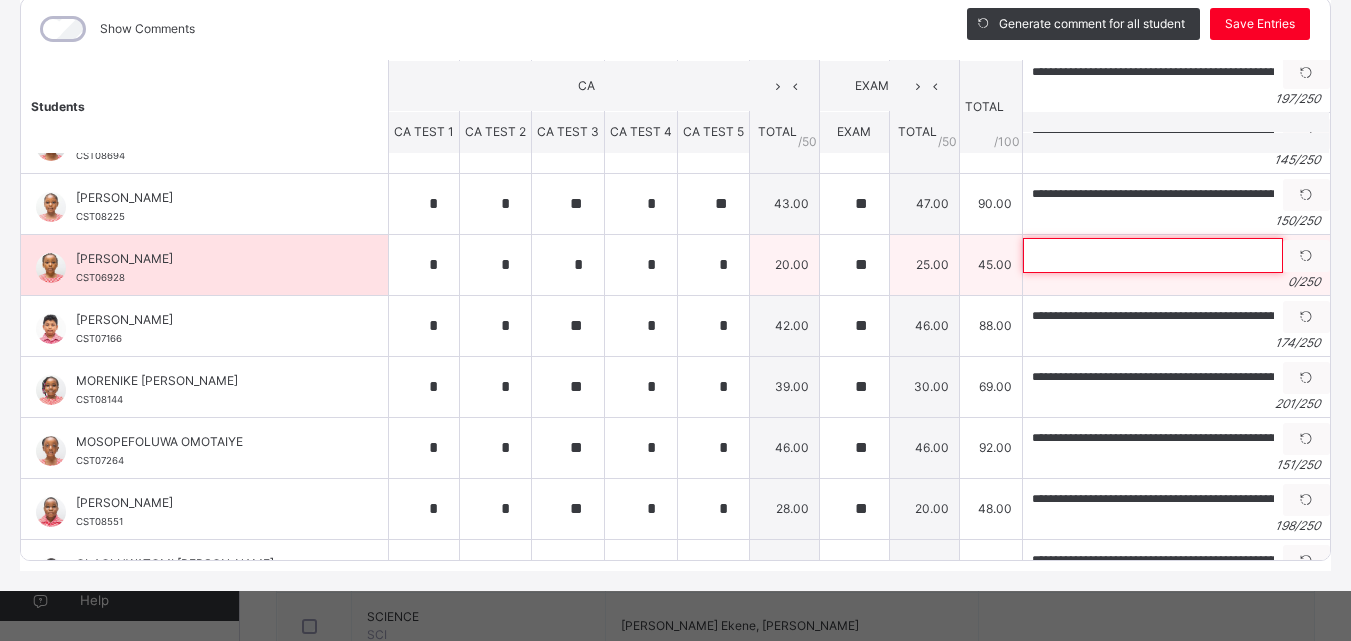 click at bounding box center (1153, 255) 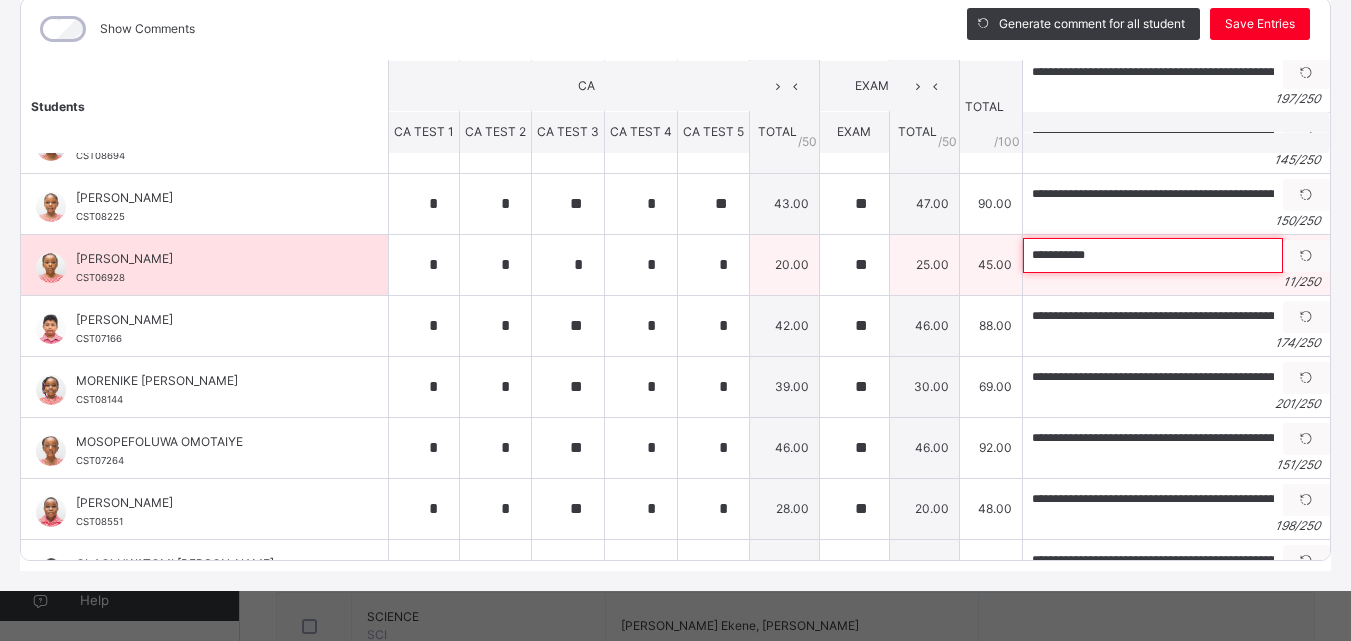 paste on "**********" 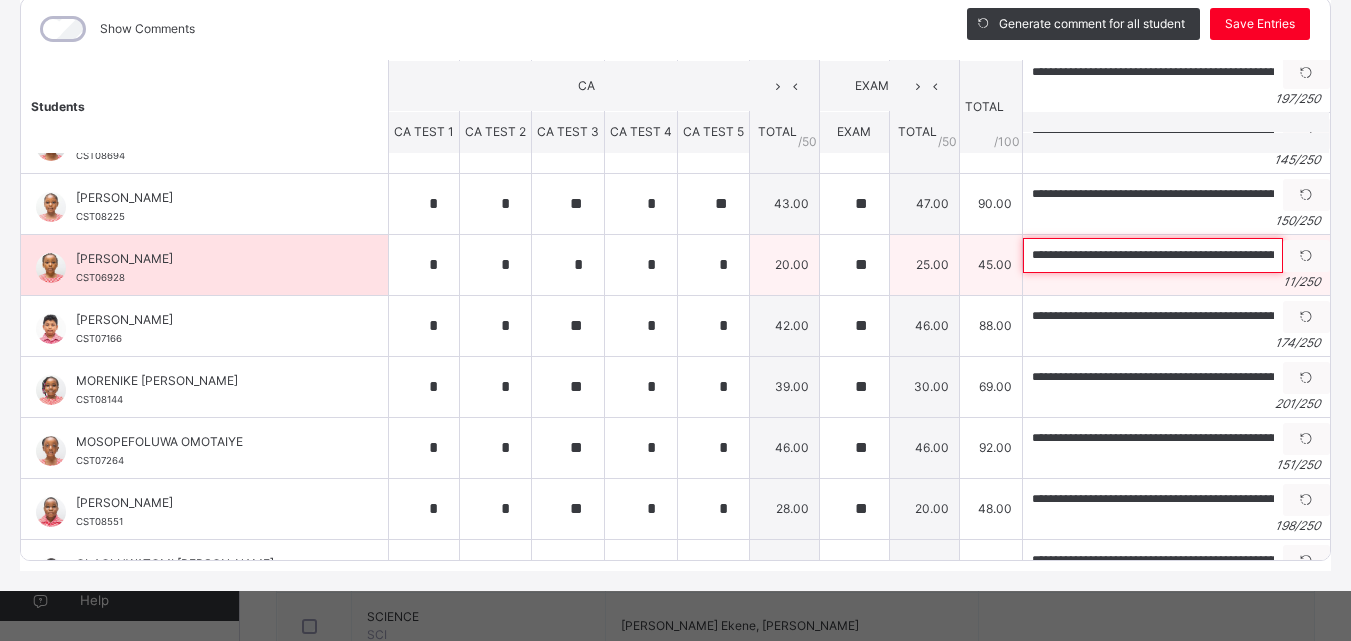 scroll, scrollTop: 0, scrollLeft: 977, axis: horizontal 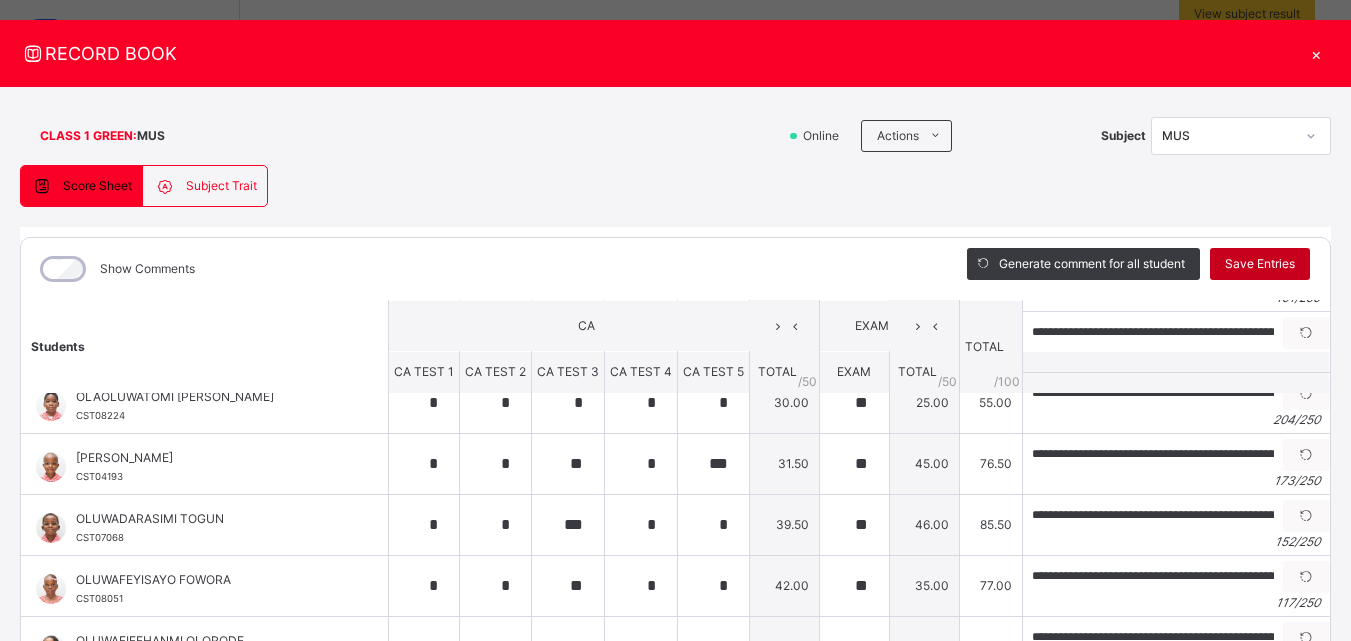 type on "**********" 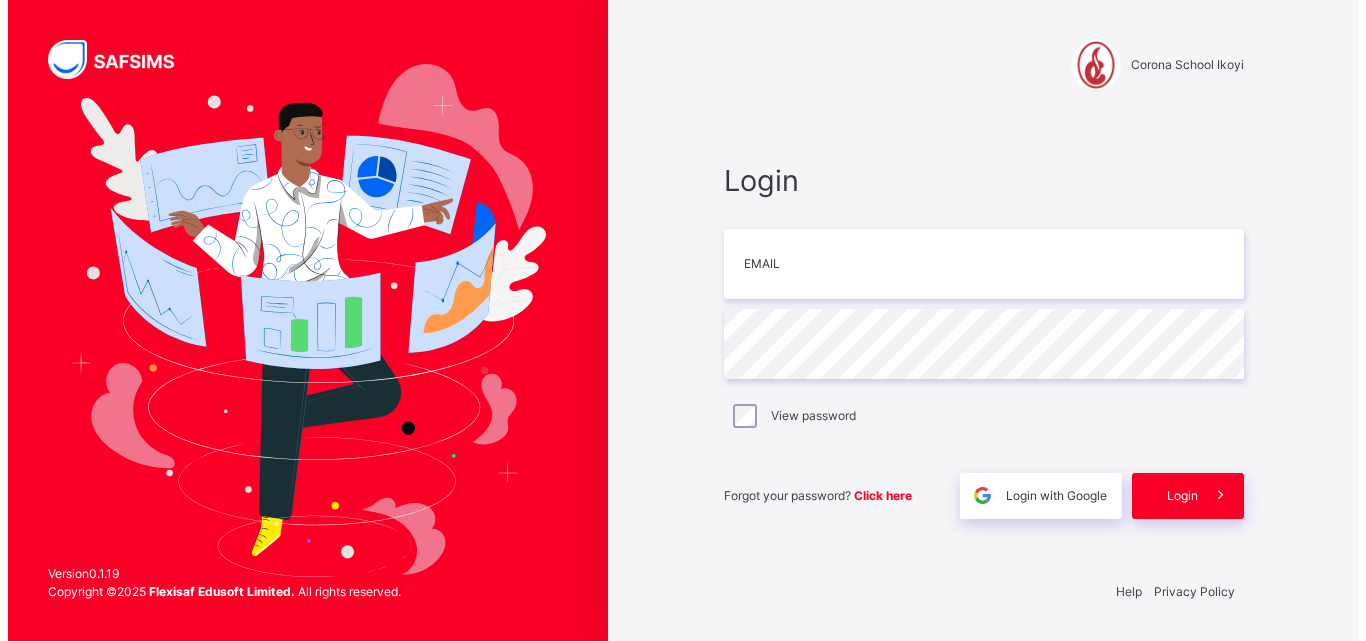 scroll, scrollTop: 0, scrollLeft: 0, axis: both 